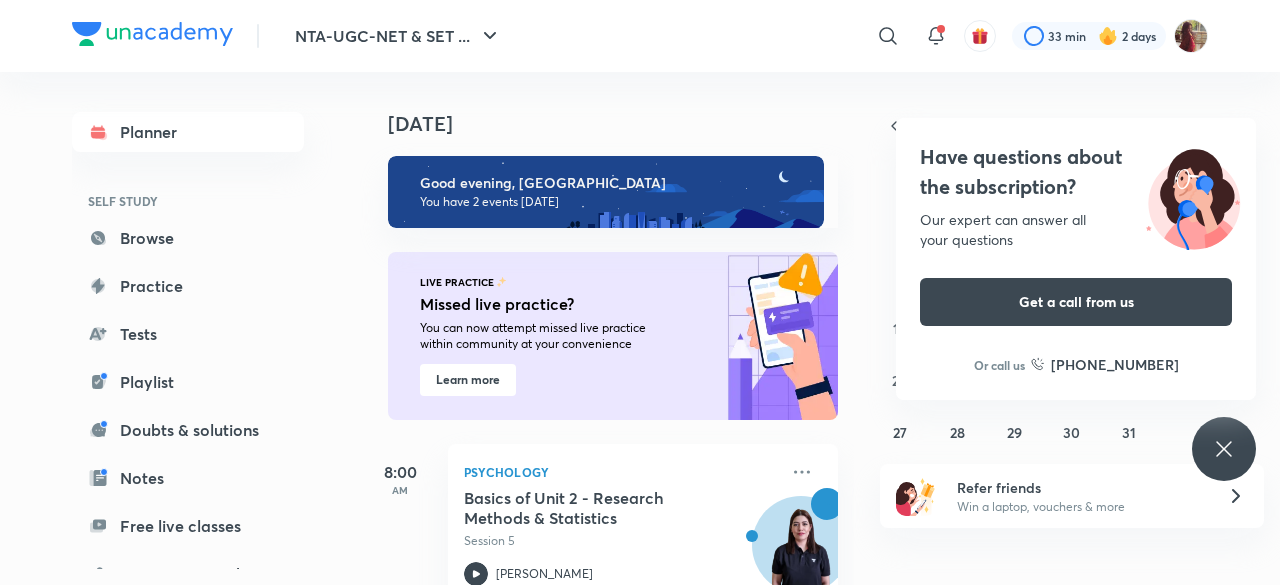 scroll, scrollTop: 0, scrollLeft: 0, axis: both 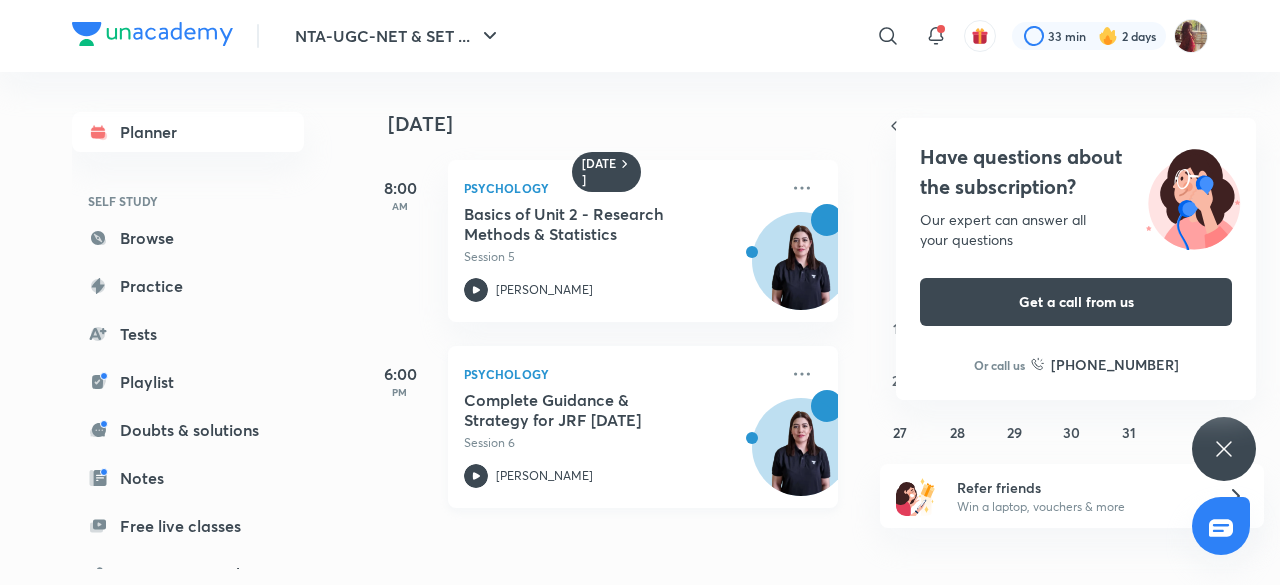 click on "Session 6" at bounding box center [621, 443] 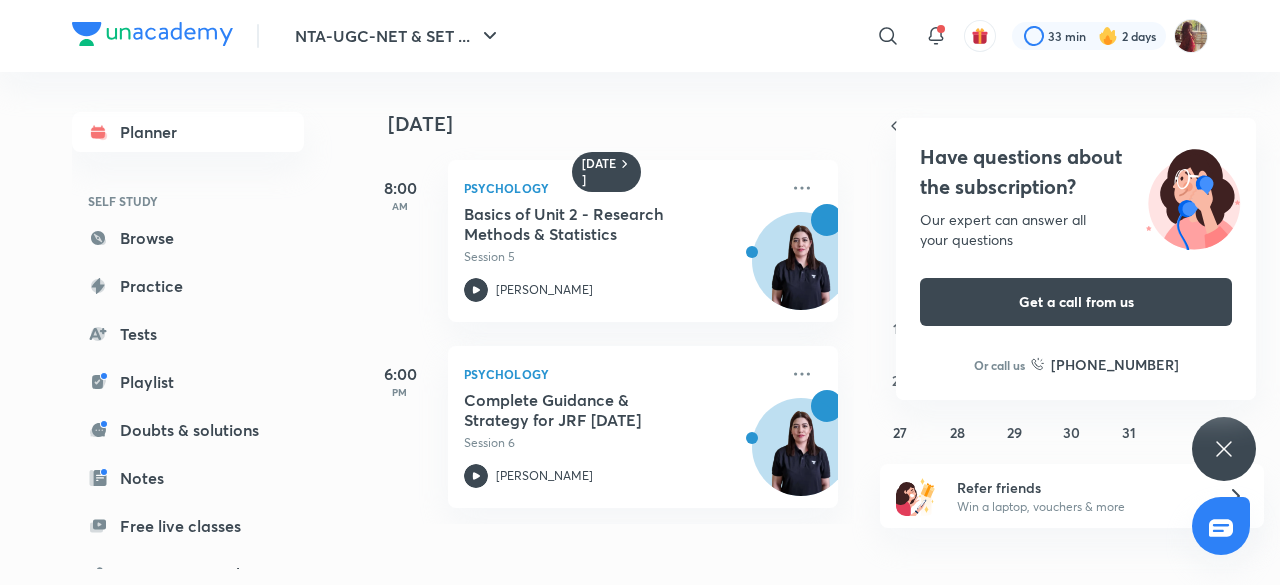 click 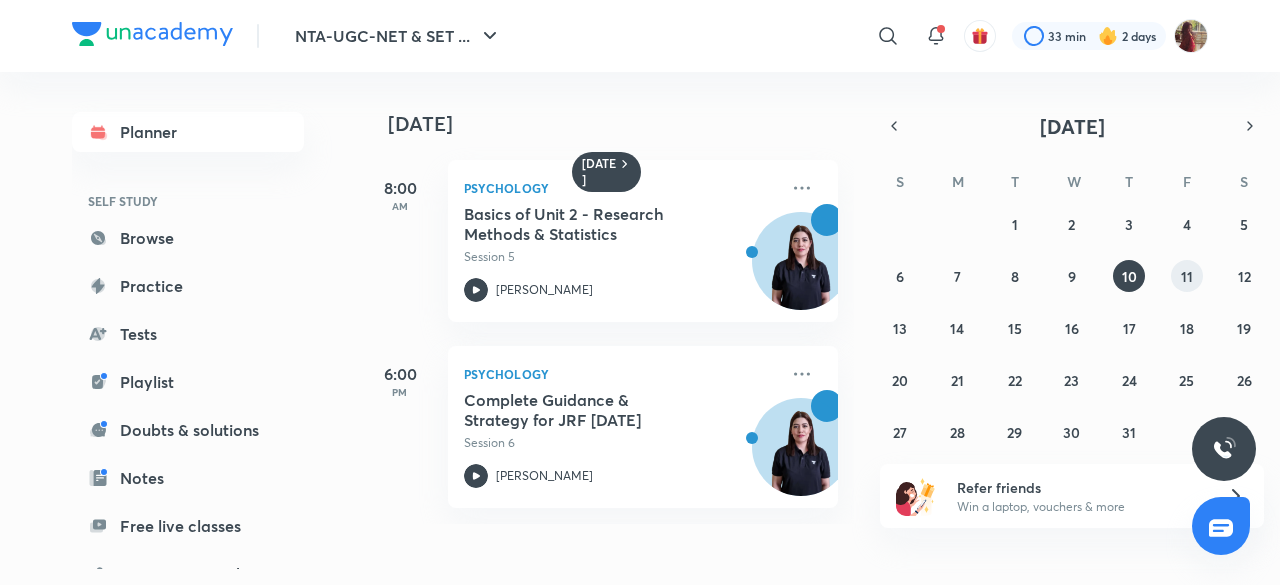 click on "11" at bounding box center [1187, 276] 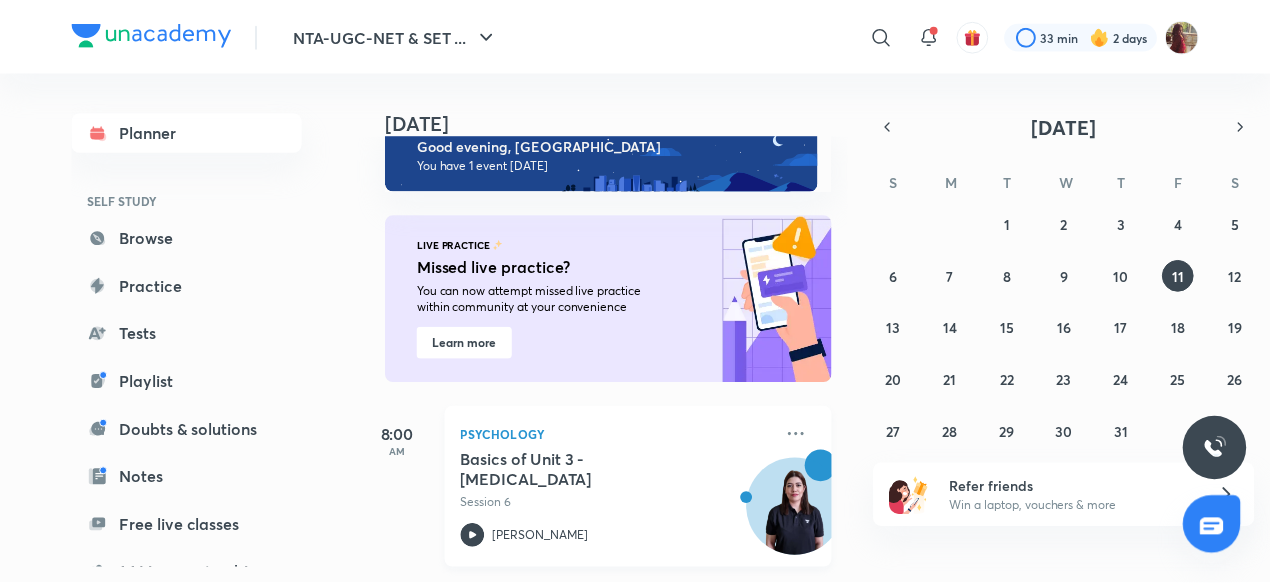 scroll, scrollTop: 0, scrollLeft: 0, axis: both 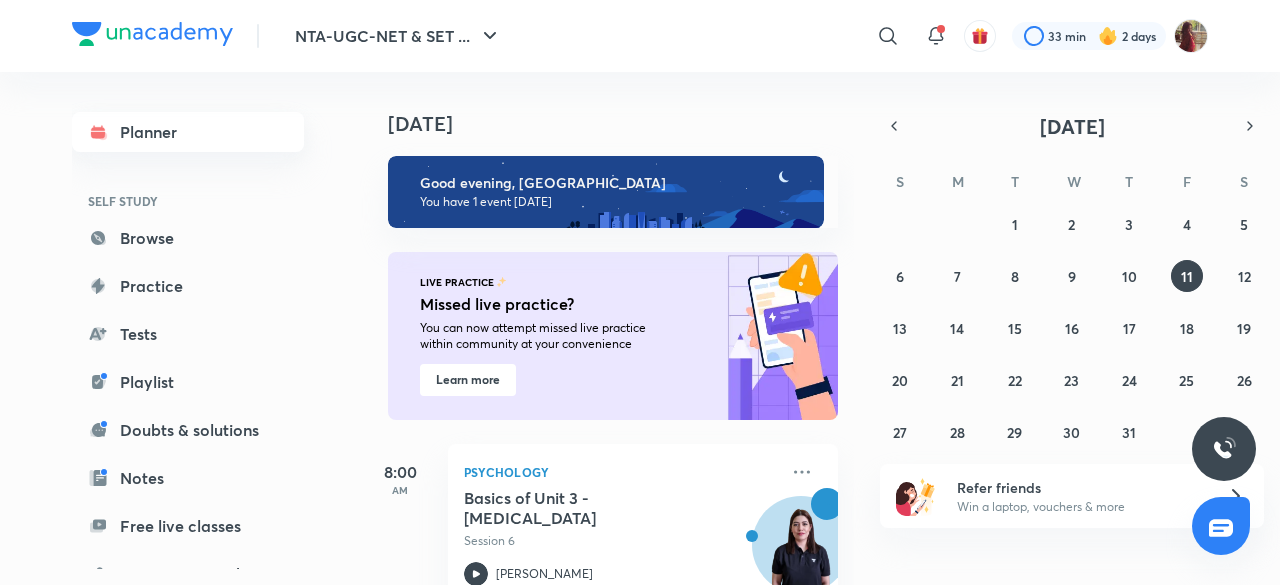 click on "Planner" at bounding box center [188, 132] 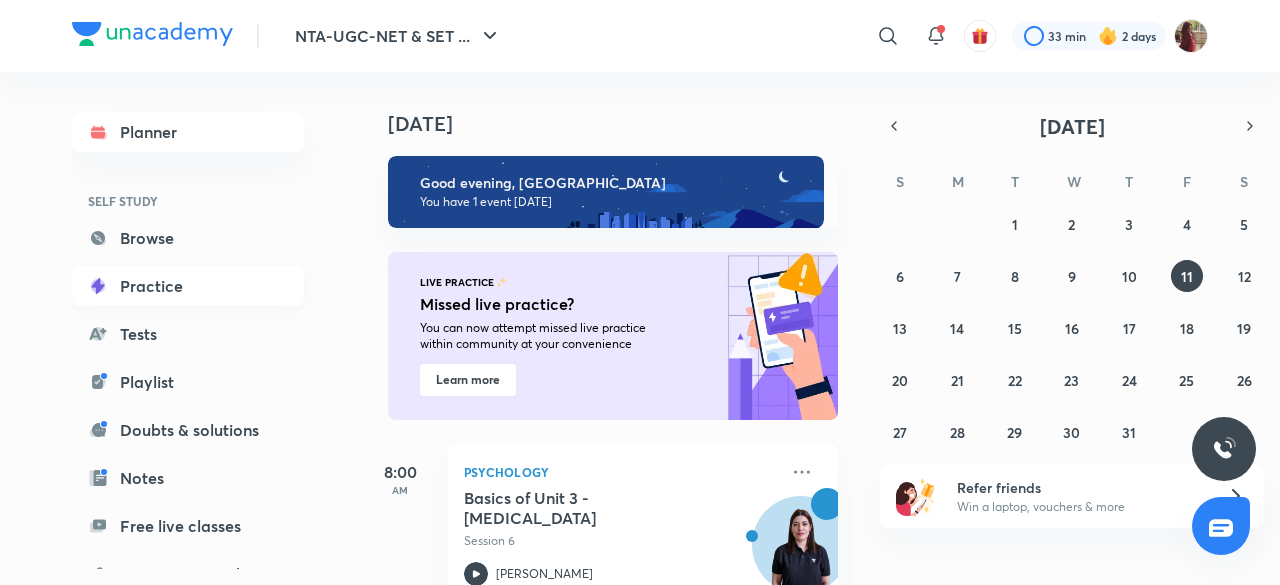 click on "Practice" at bounding box center (188, 286) 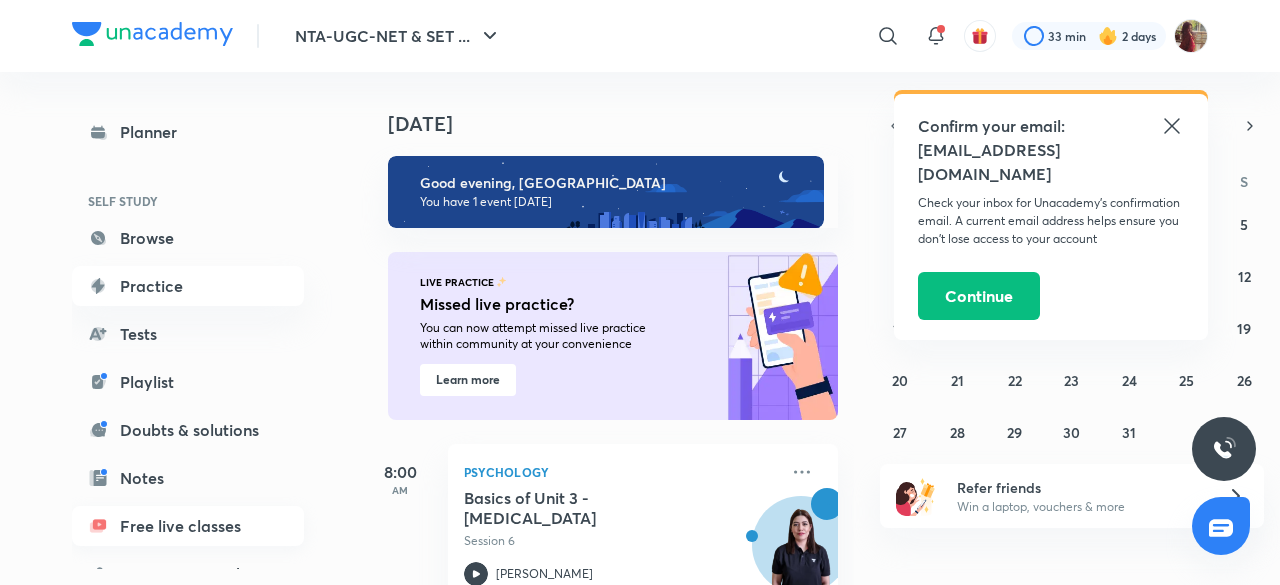 click on "Free live classes" at bounding box center (188, 526) 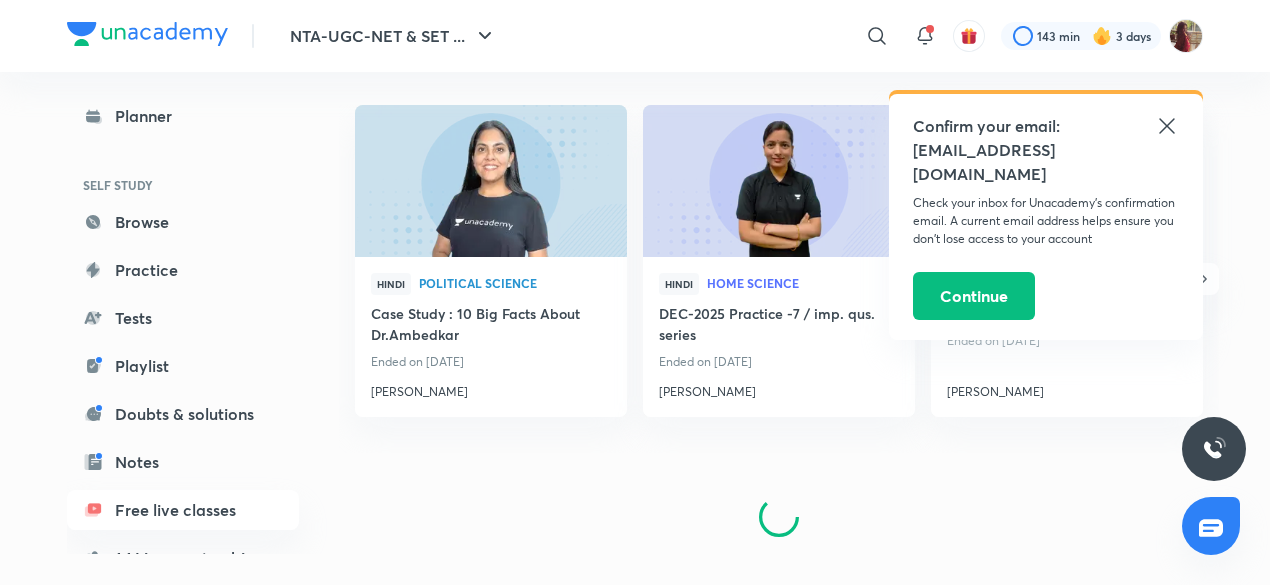 scroll, scrollTop: 1012, scrollLeft: 0, axis: vertical 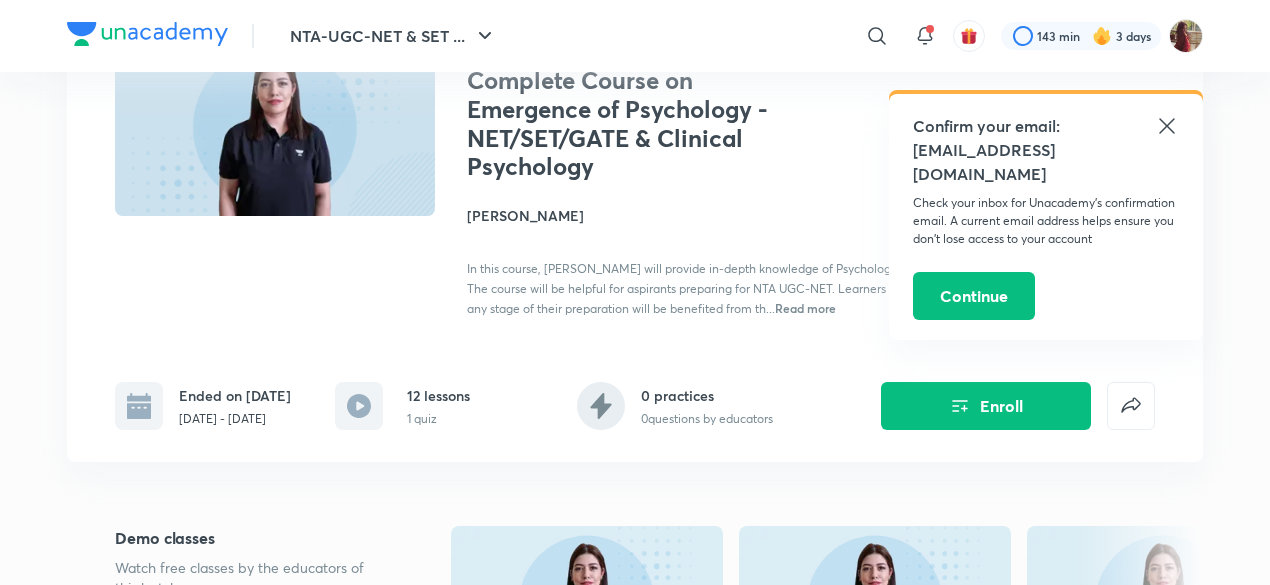 click 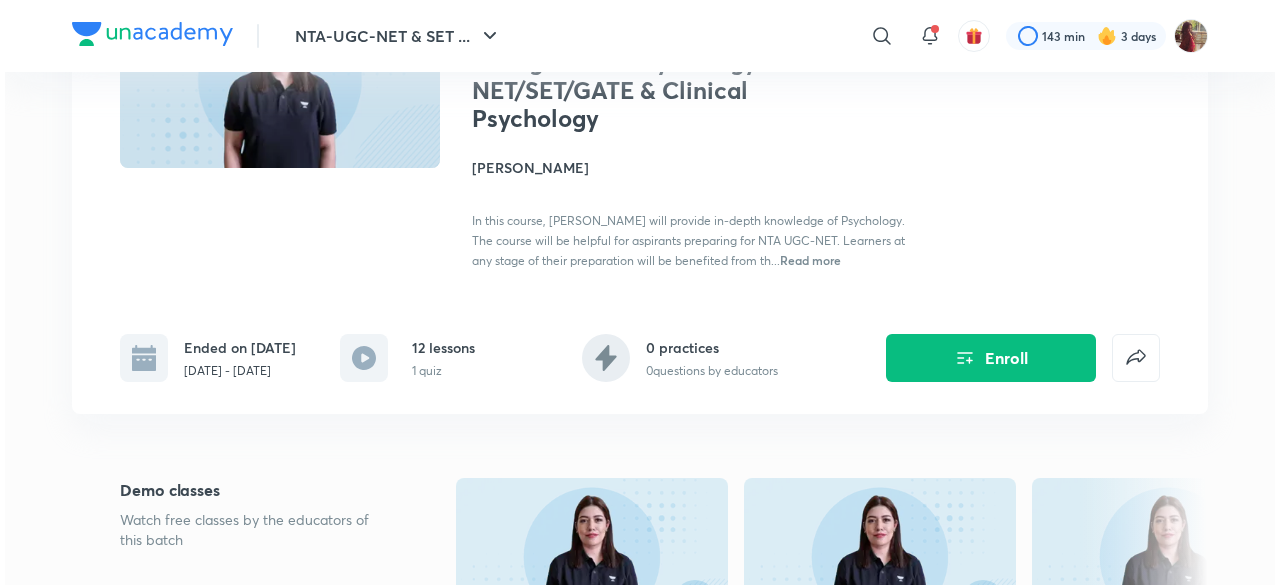 scroll, scrollTop: 229, scrollLeft: 0, axis: vertical 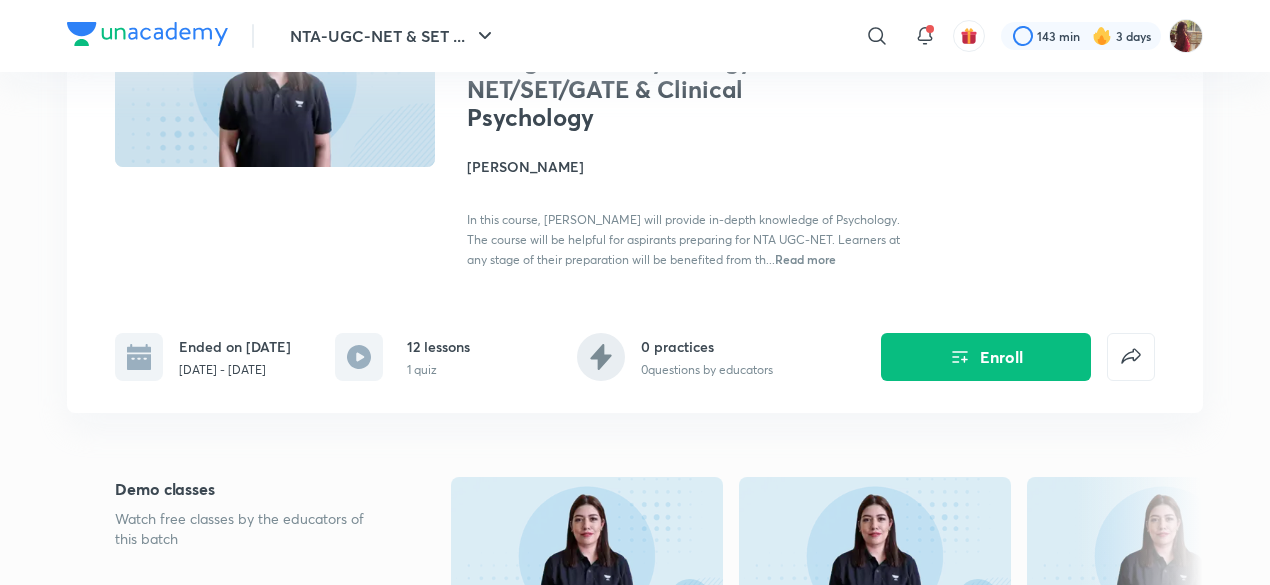 click on "Read more" at bounding box center (805, 259) 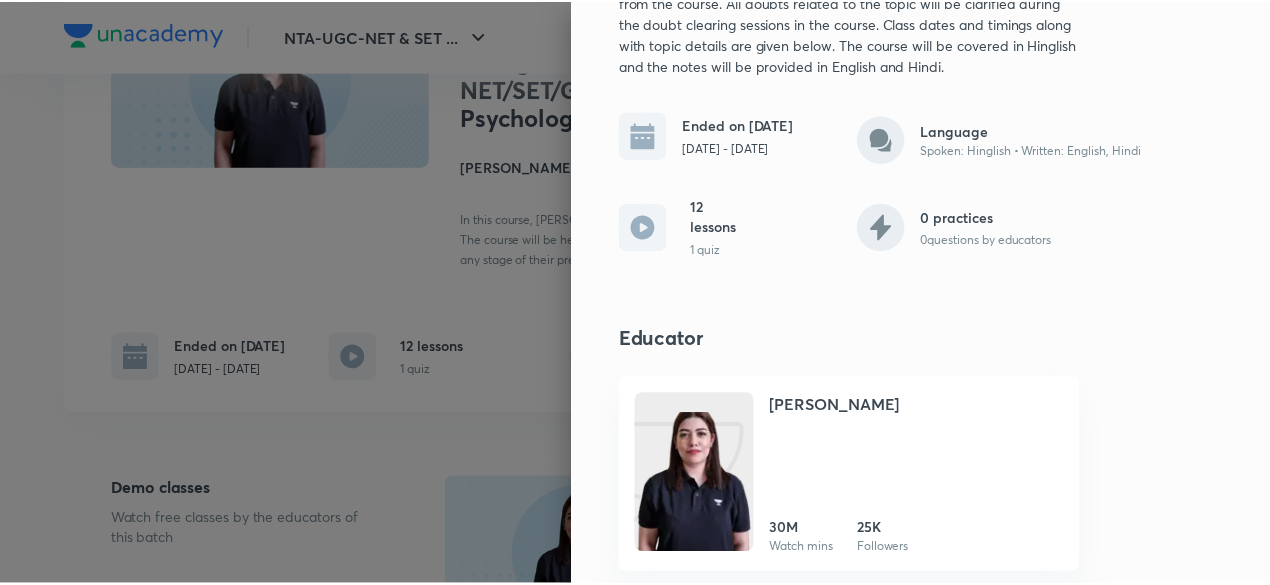 scroll, scrollTop: 0, scrollLeft: 0, axis: both 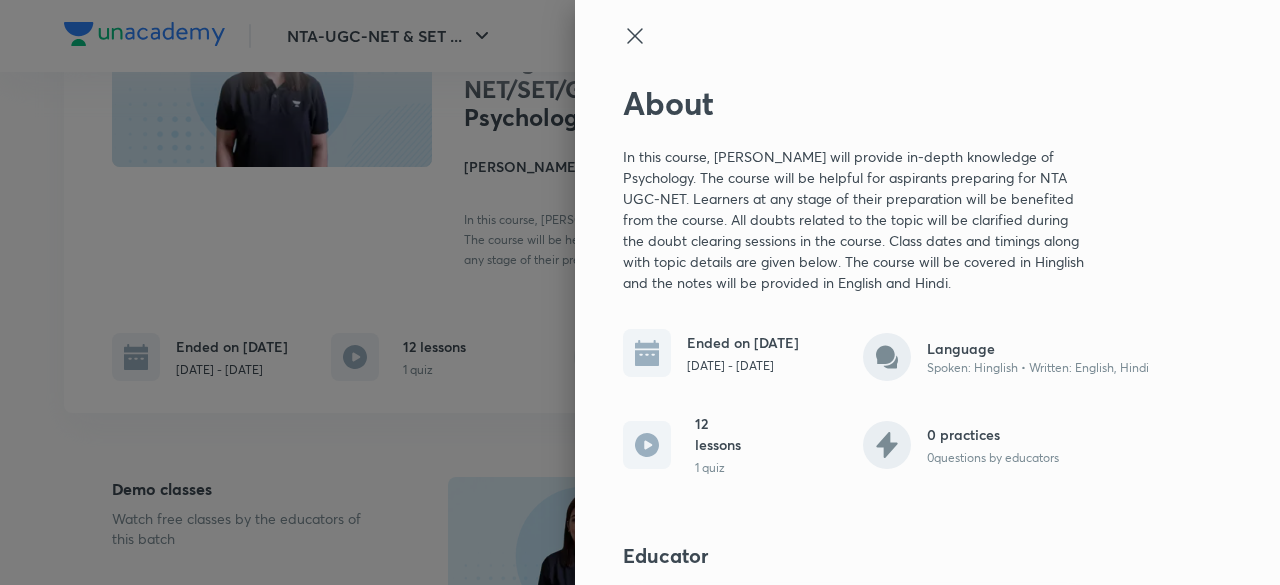 click 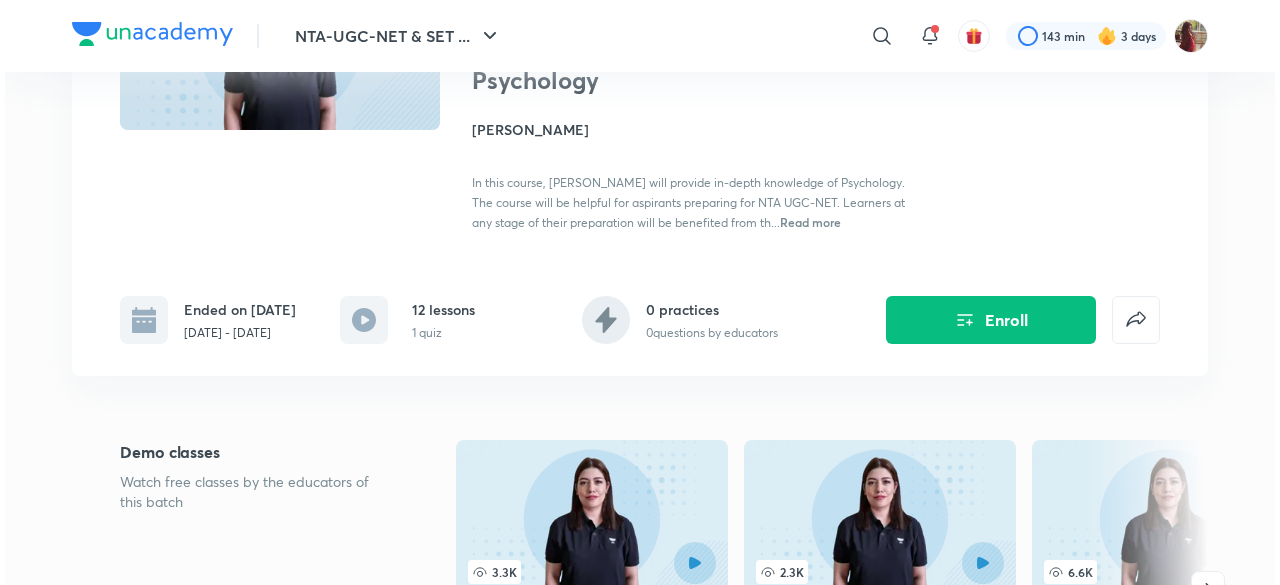 scroll, scrollTop: 247, scrollLeft: 0, axis: vertical 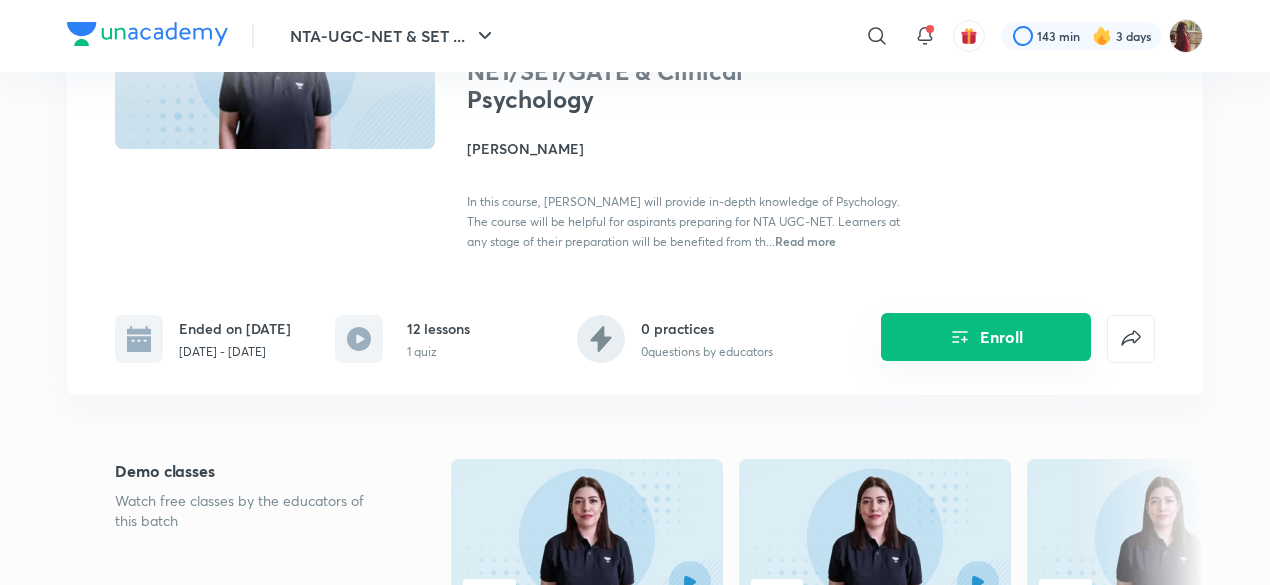 click on "Enroll" at bounding box center [986, 337] 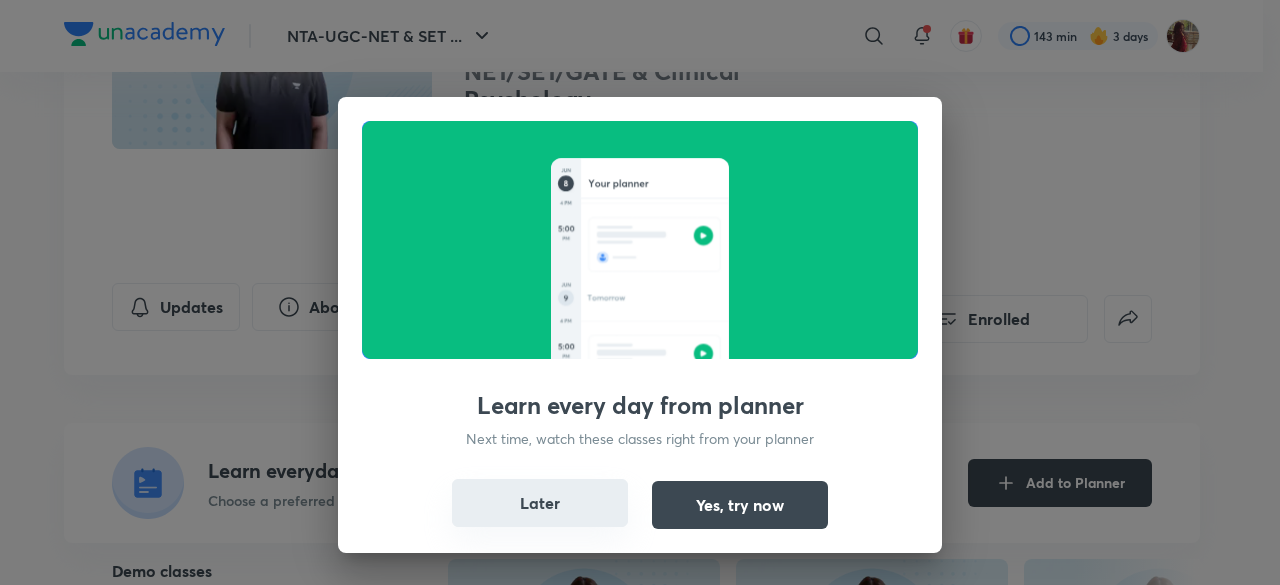 click on "Later" at bounding box center (540, 503) 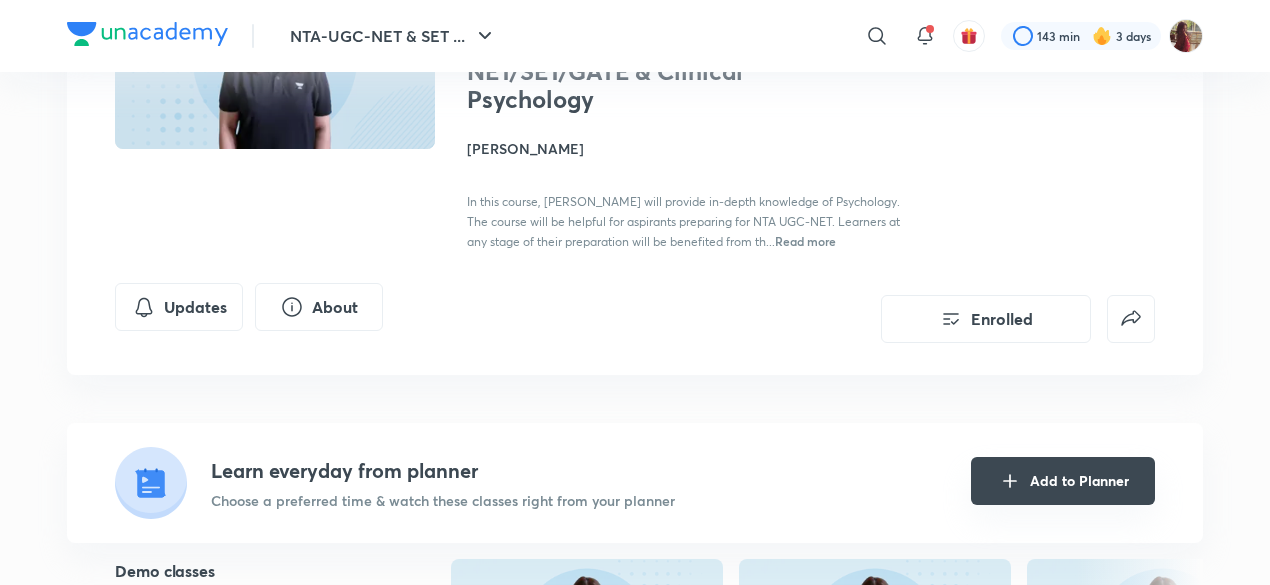 click on "Add to Planner" at bounding box center (1063, 481) 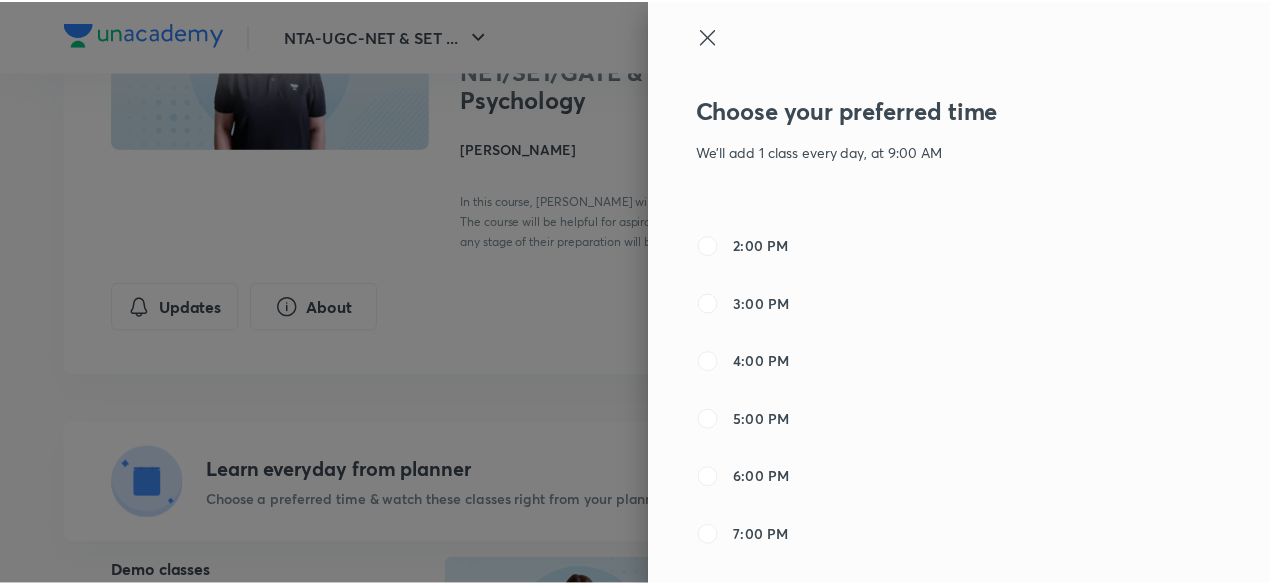 scroll, scrollTop: 433, scrollLeft: 0, axis: vertical 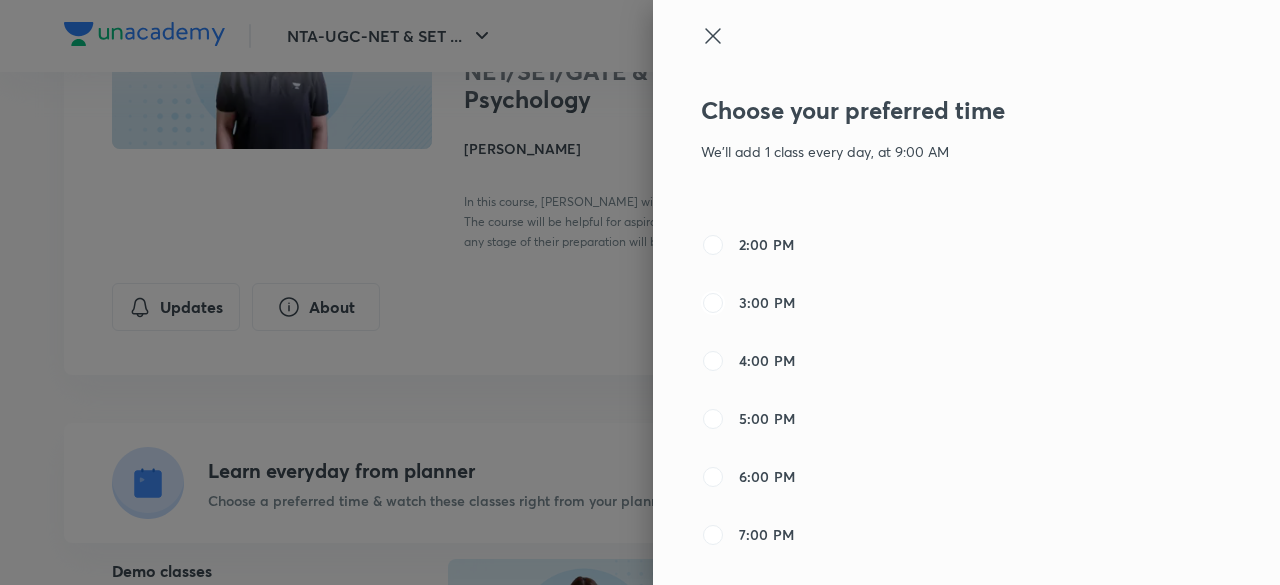 click on "3:00 PM" at bounding box center (713, 303) 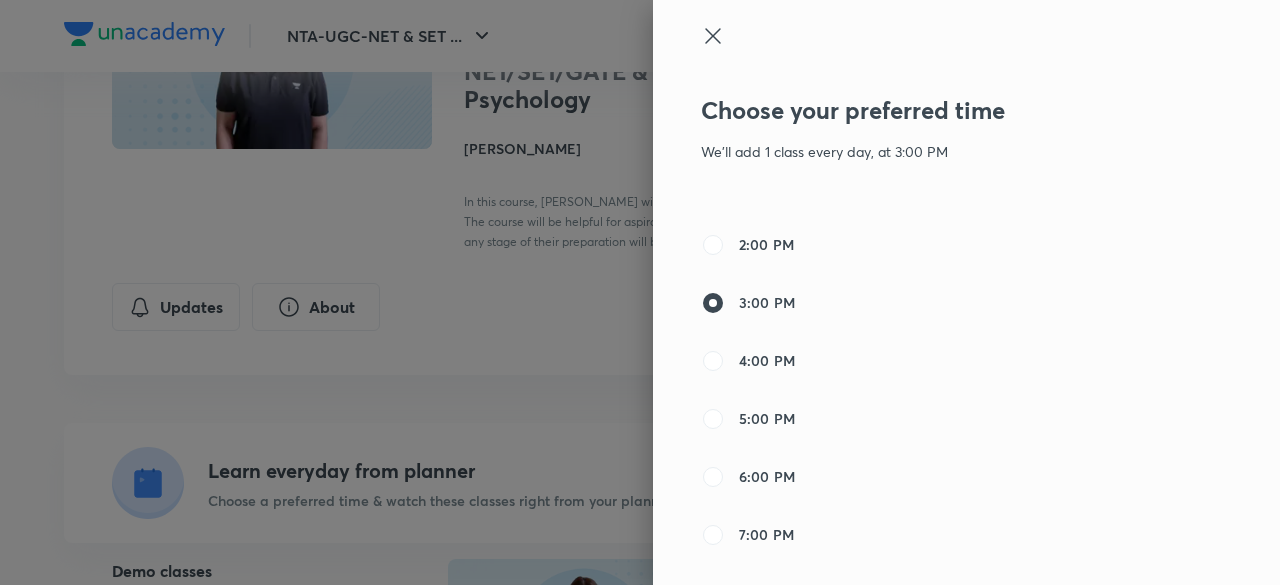 click 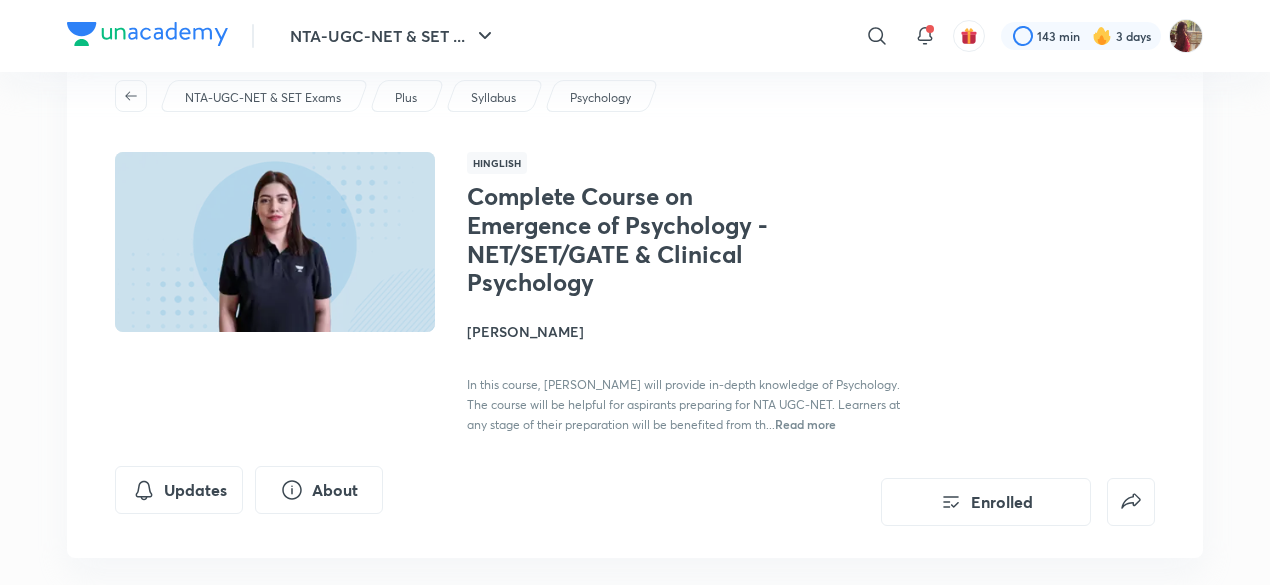 scroll, scrollTop: 42, scrollLeft: 0, axis: vertical 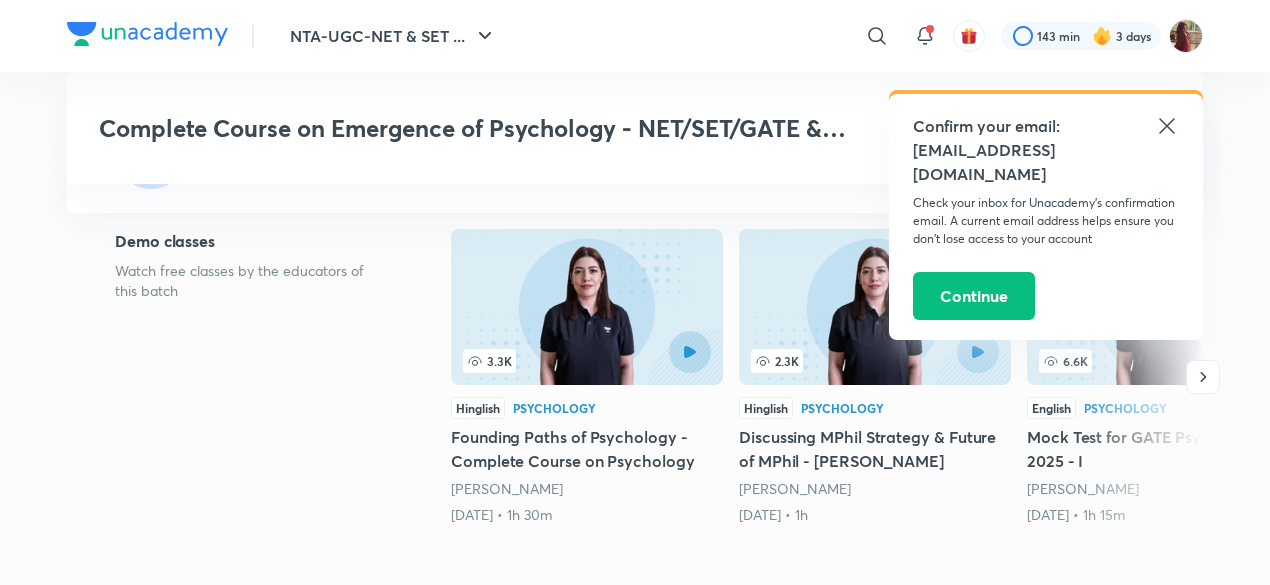 click 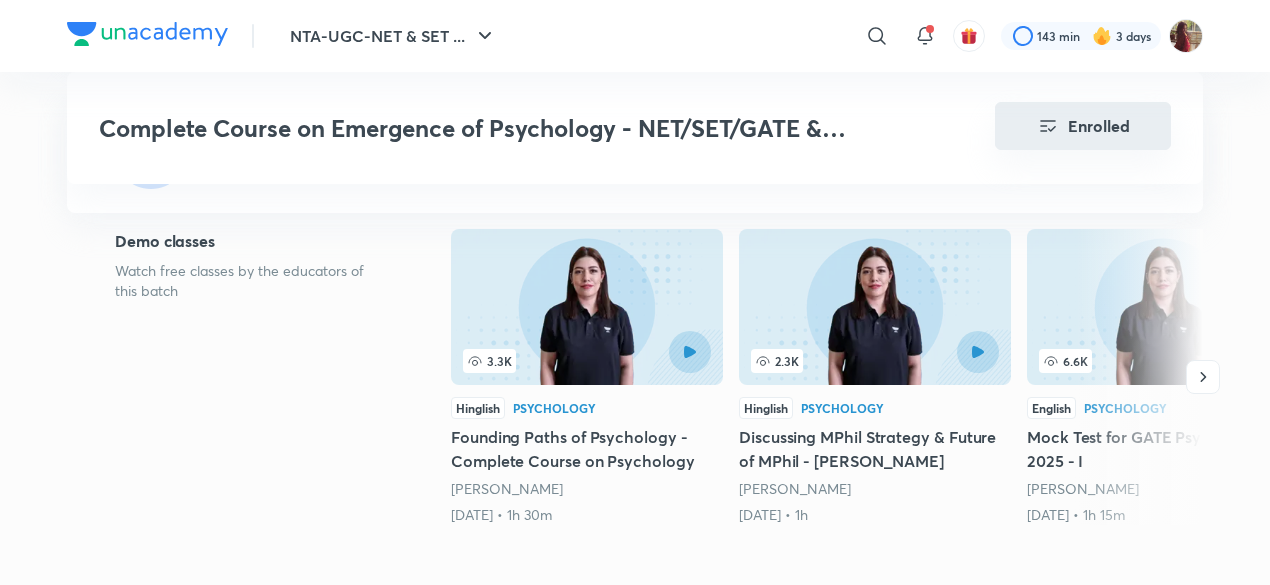 click on "Enrolled" at bounding box center (1083, 126) 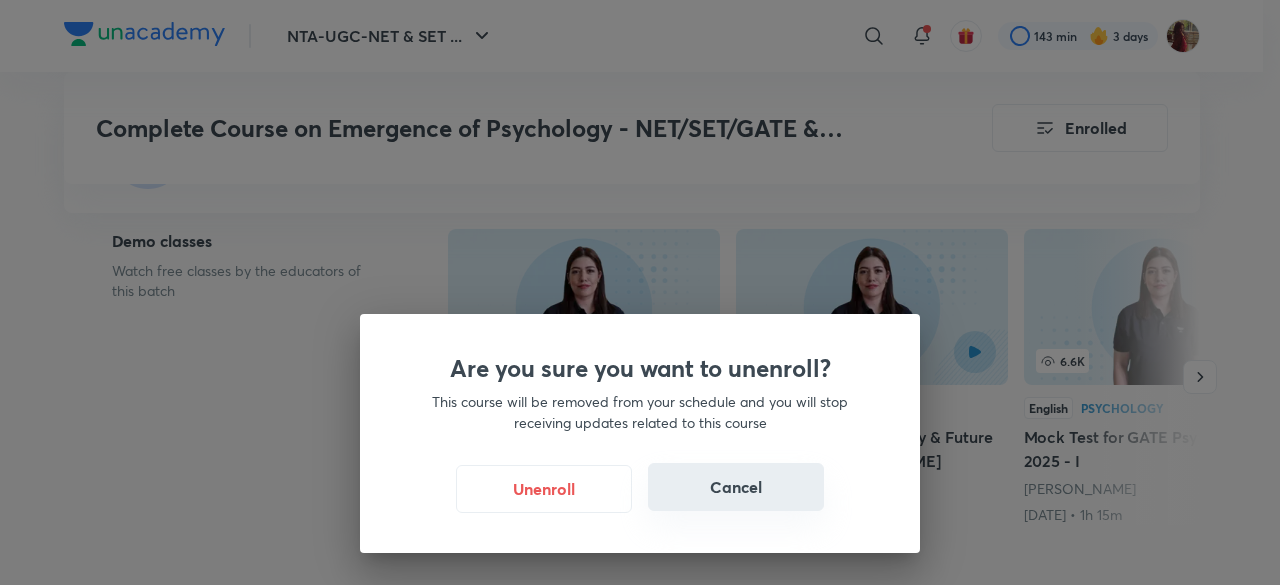 click on "Cancel" at bounding box center [736, 487] 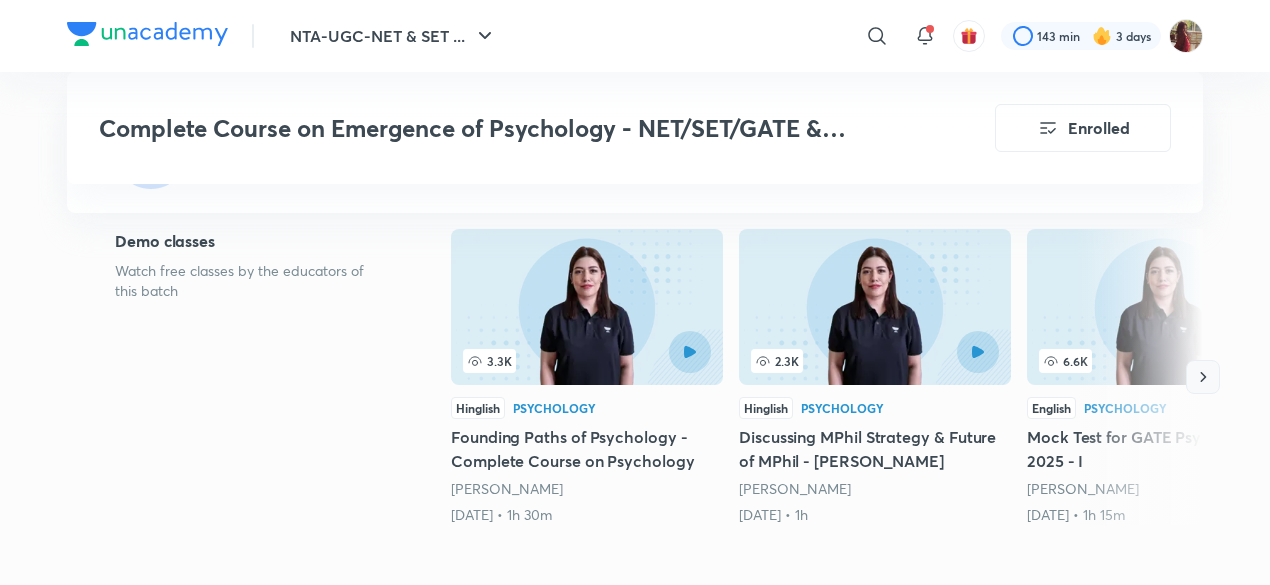 click at bounding box center [1203, 377] 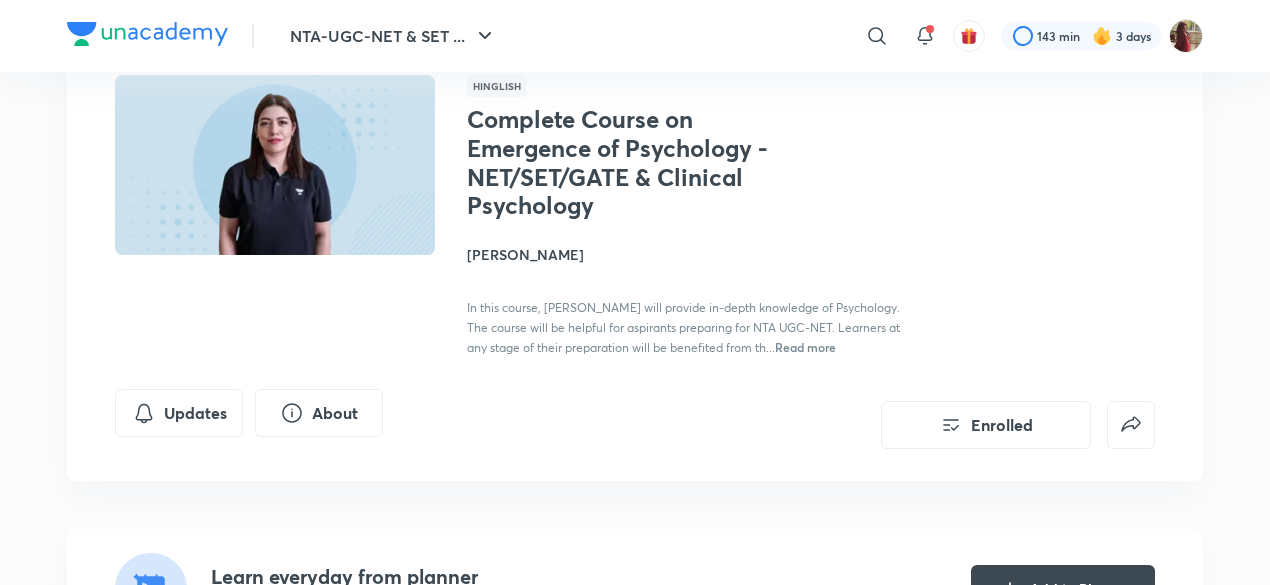 scroll, scrollTop: 0, scrollLeft: 0, axis: both 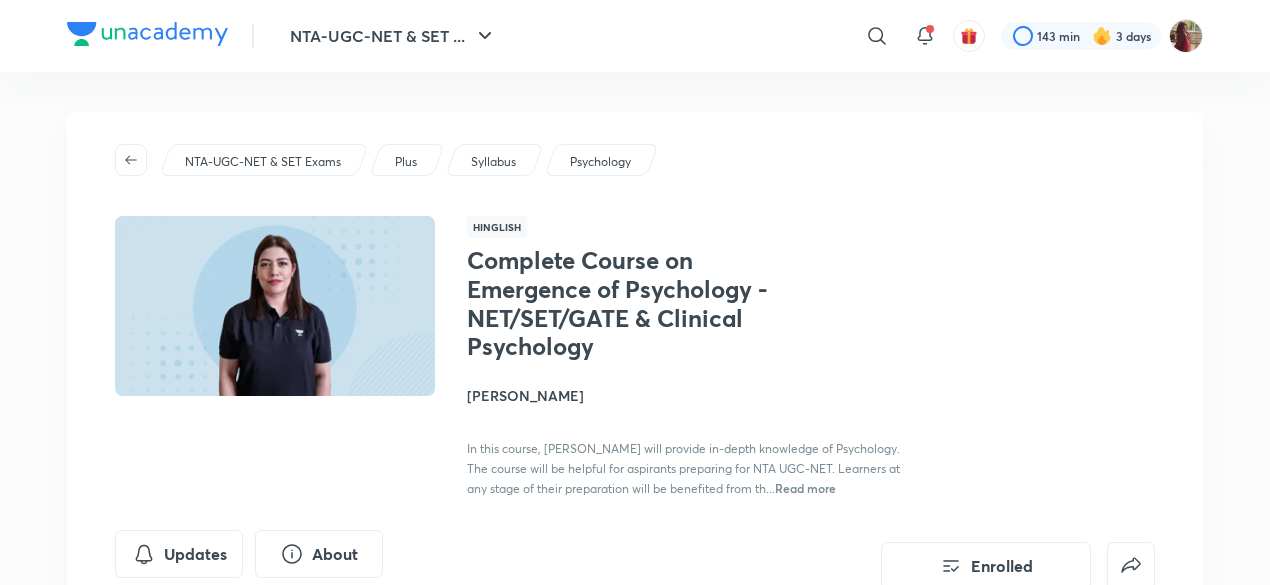 click on "Syllabus" at bounding box center [493, 162] 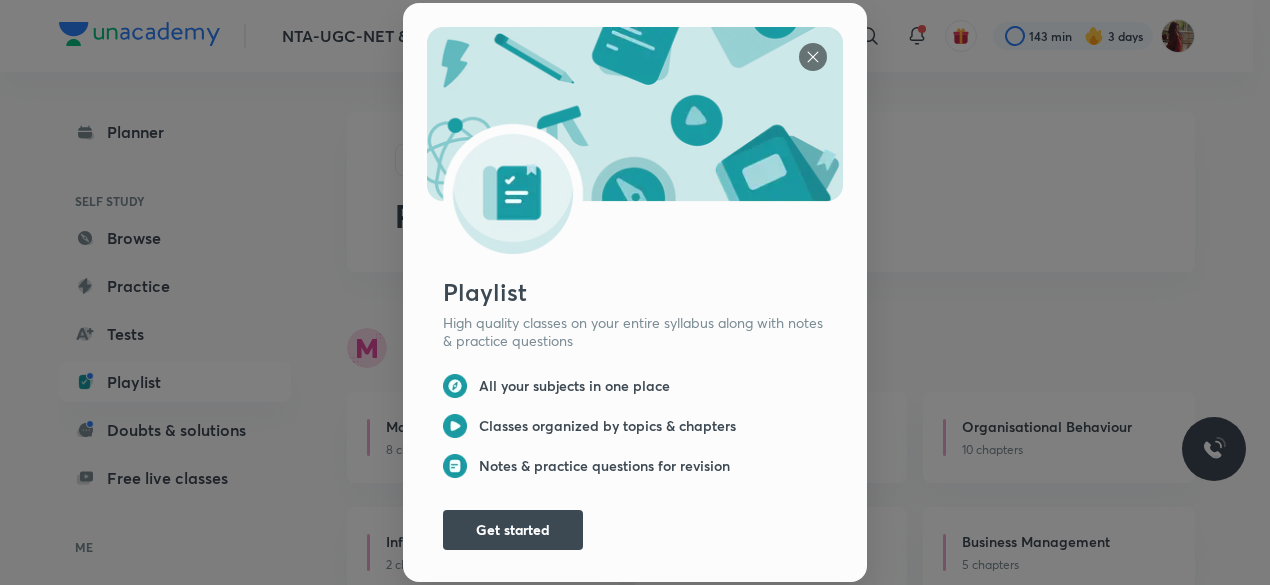 scroll, scrollTop: 5, scrollLeft: 0, axis: vertical 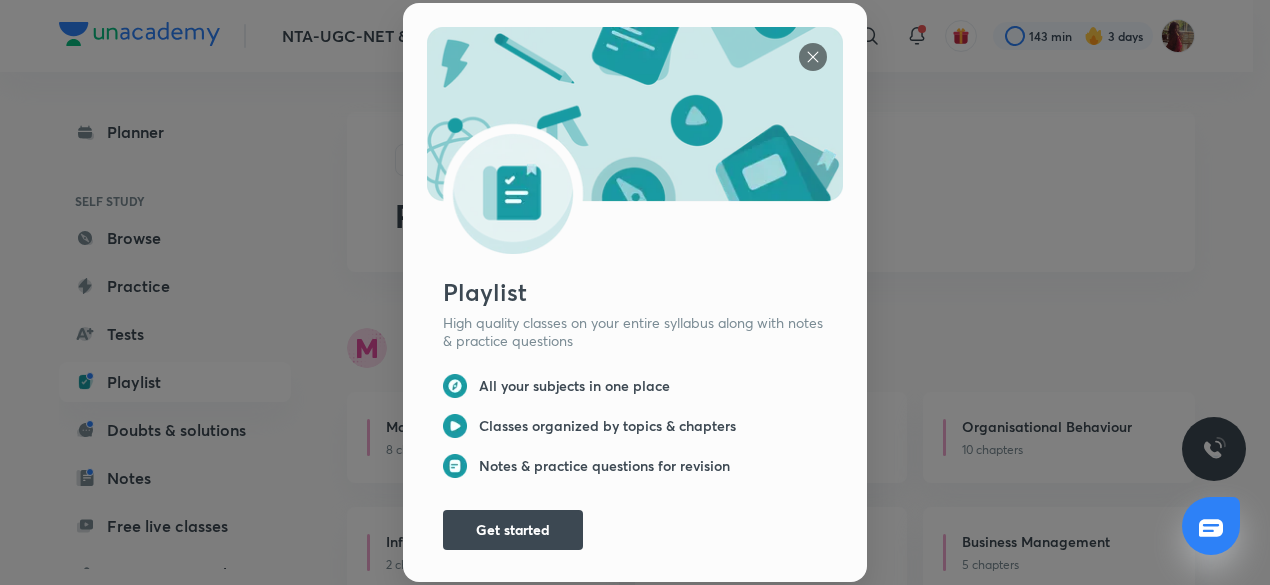click at bounding box center (813, 57) 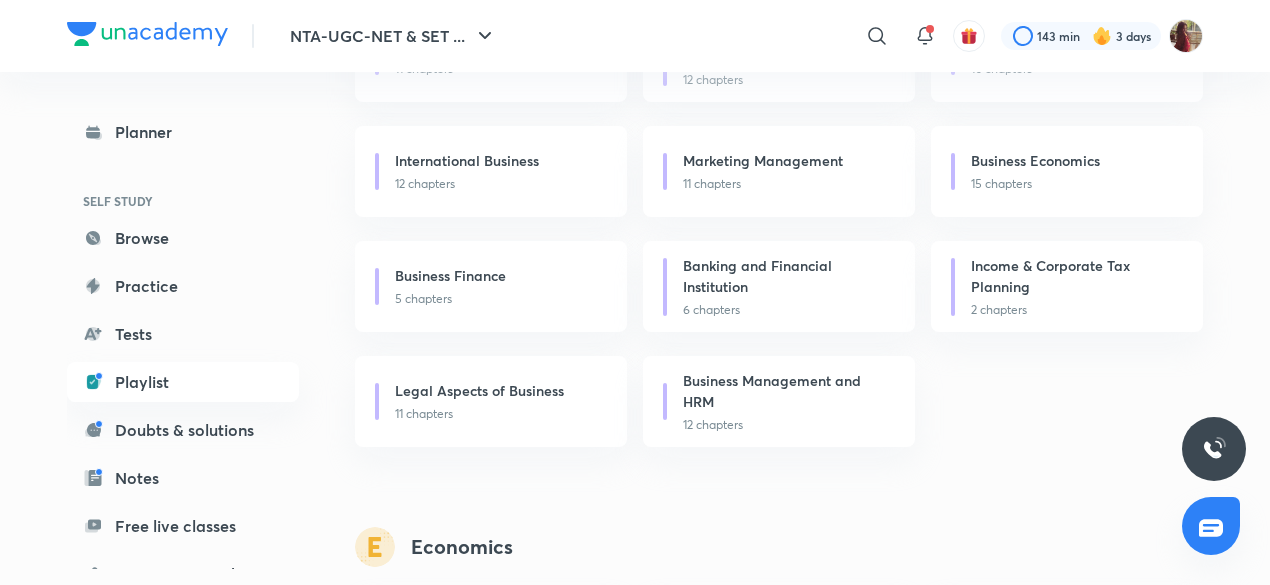 scroll, scrollTop: 848, scrollLeft: 0, axis: vertical 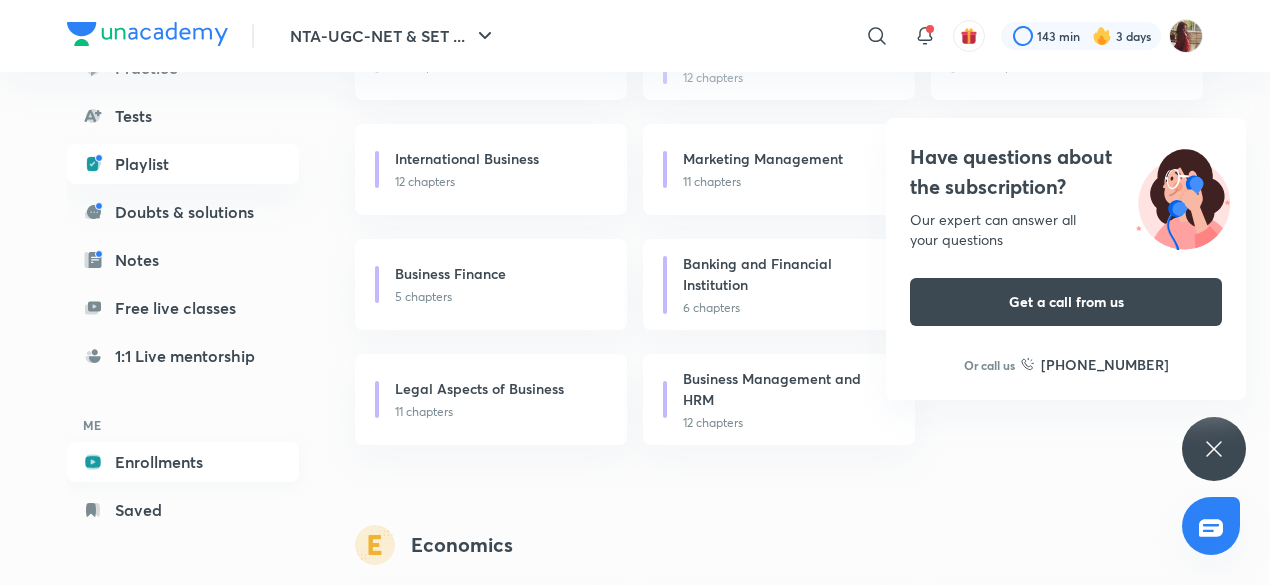 click on "Enrollments" at bounding box center [183, 462] 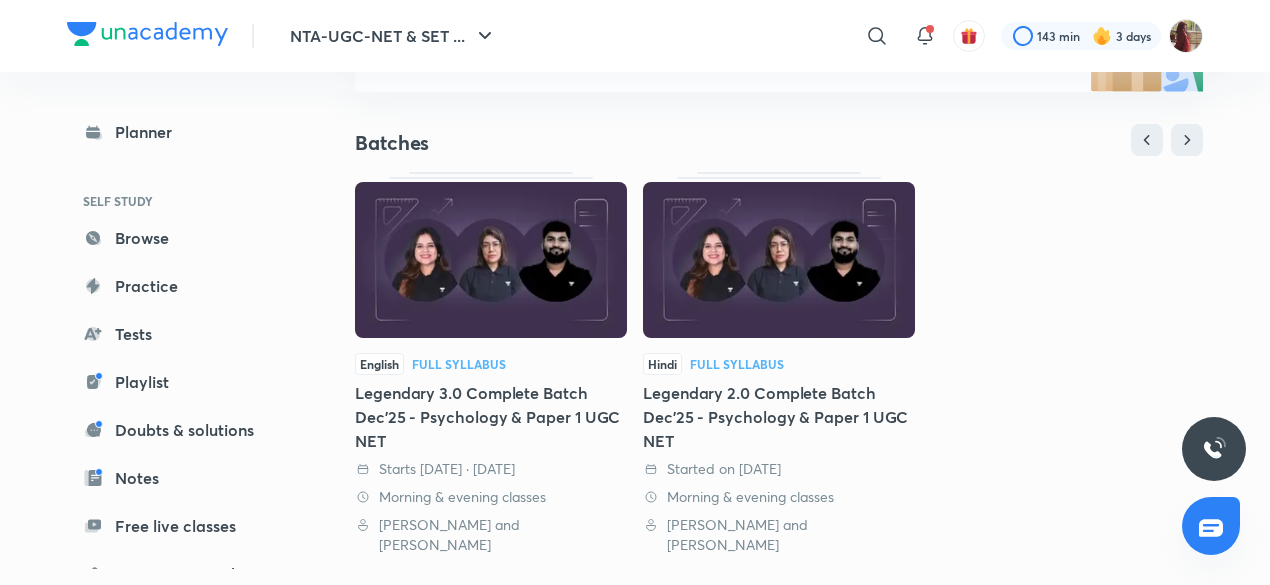 scroll, scrollTop: 358, scrollLeft: 0, axis: vertical 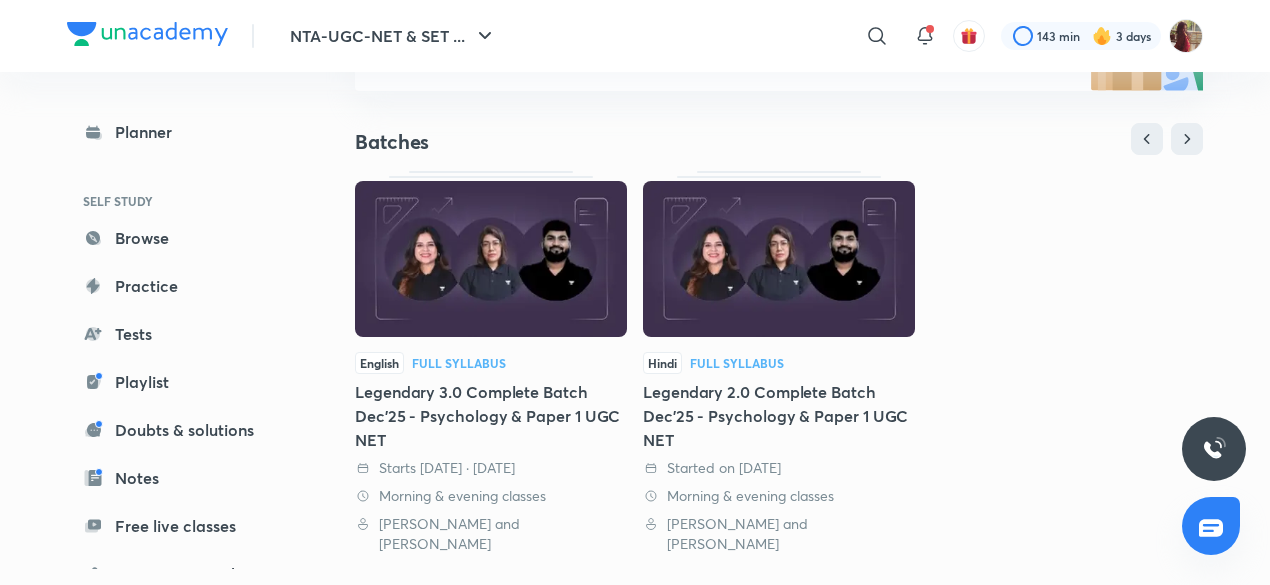 click on "Legendary 2.0 Complete Batch Dec'25 - Psychology & Paper 1 UGC NET" at bounding box center (779, 416) 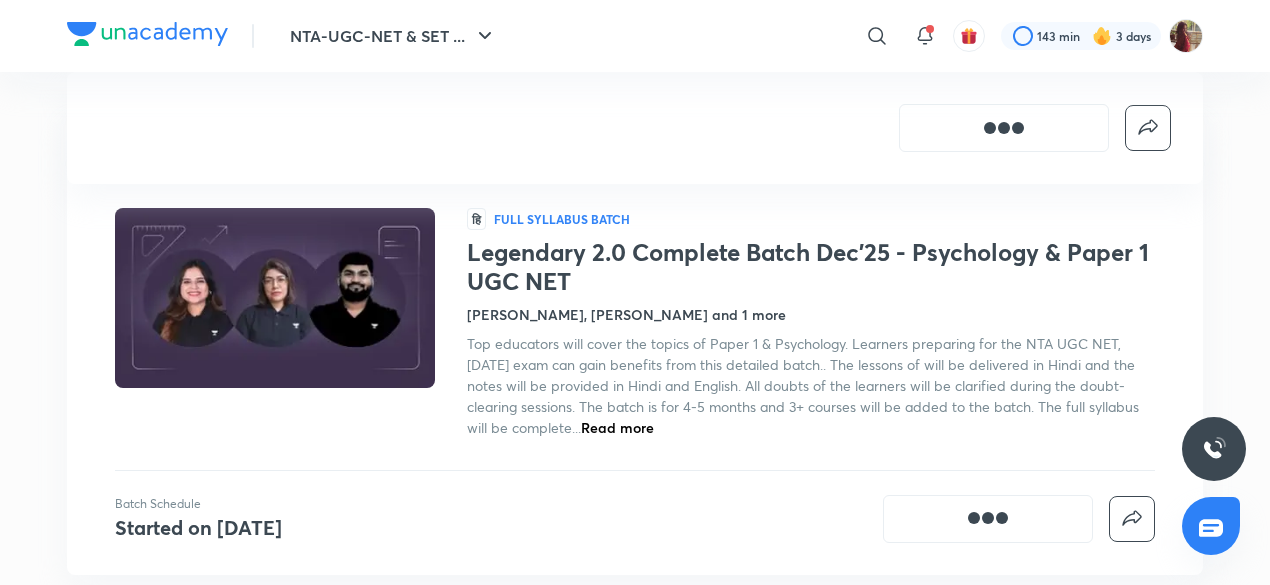 scroll, scrollTop: 454, scrollLeft: 0, axis: vertical 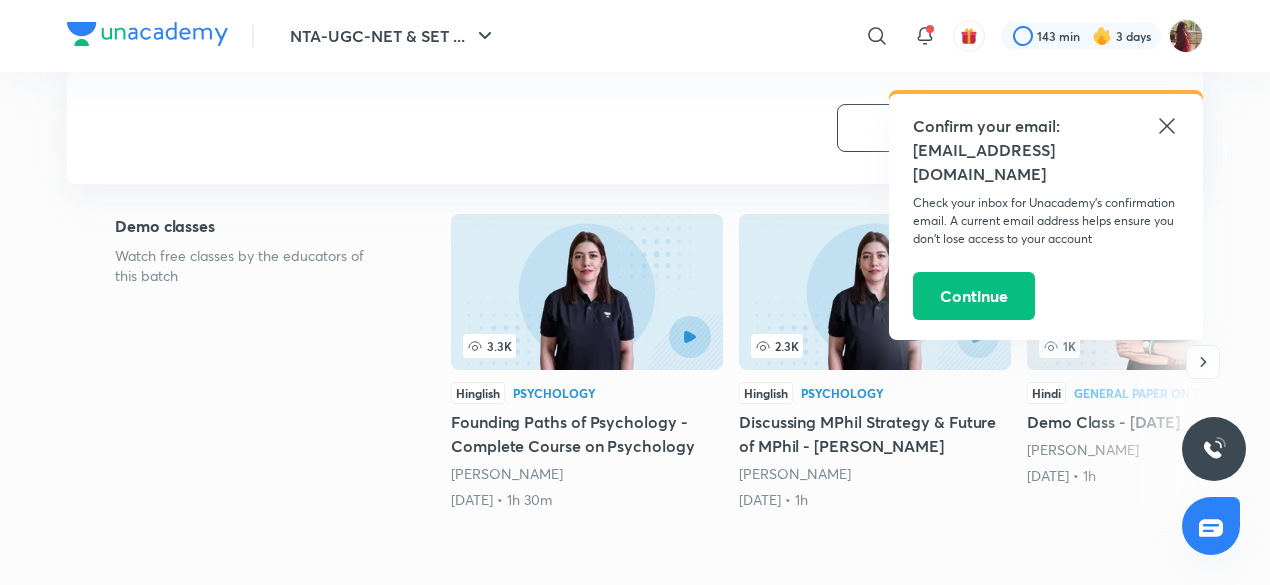 click 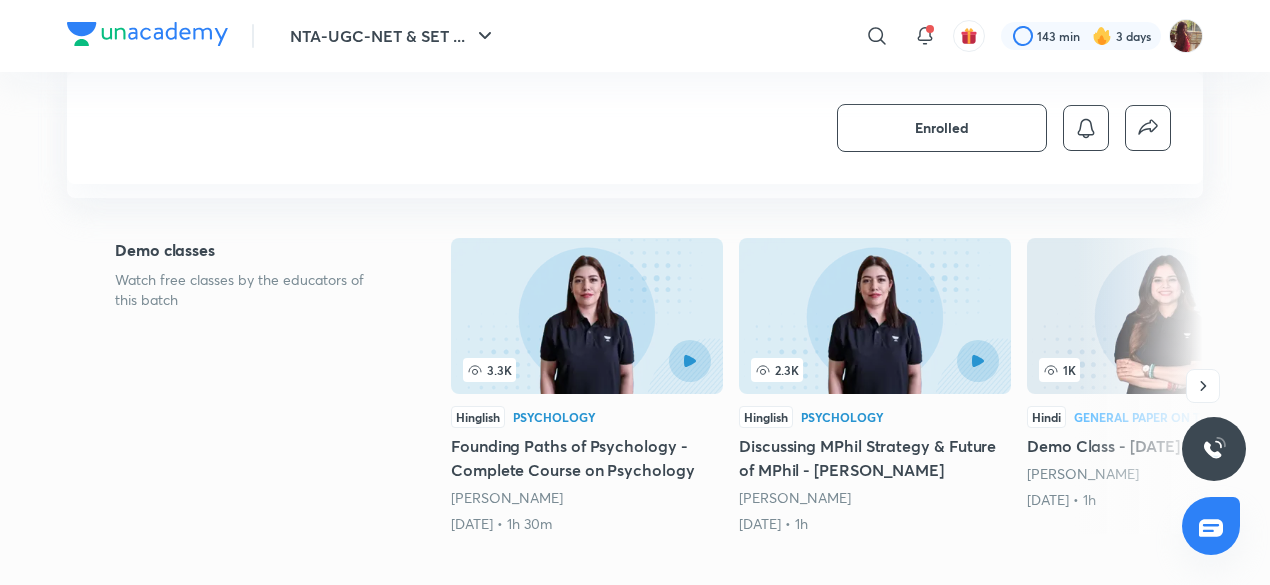 scroll, scrollTop: 405, scrollLeft: 0, axis: vertical 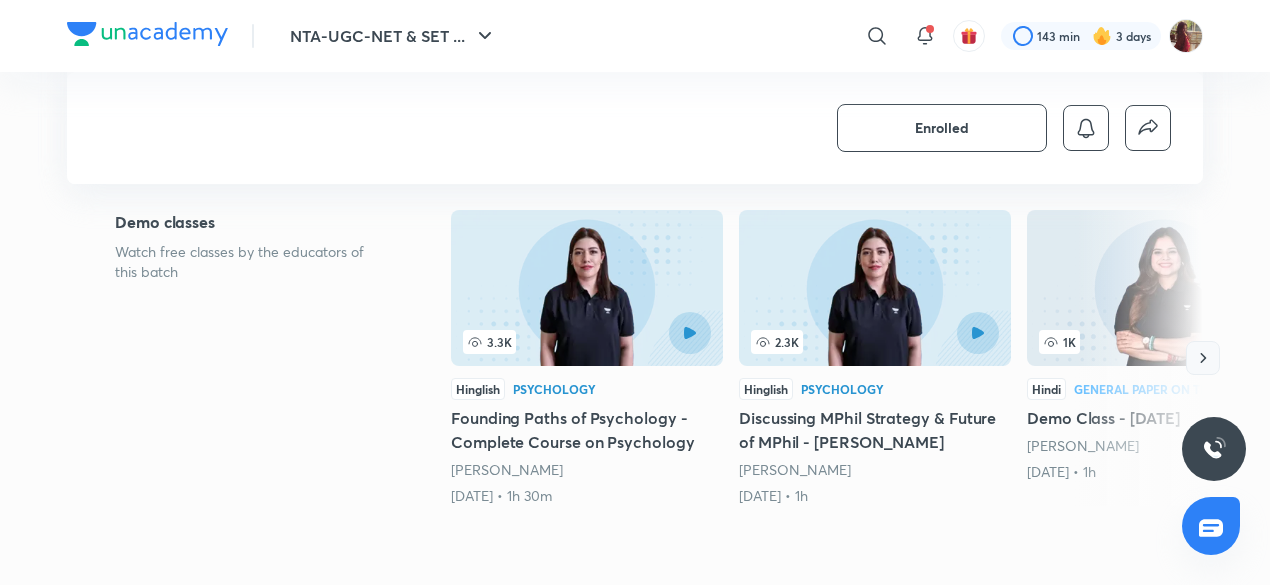 click at bounding box center (1203, 358) 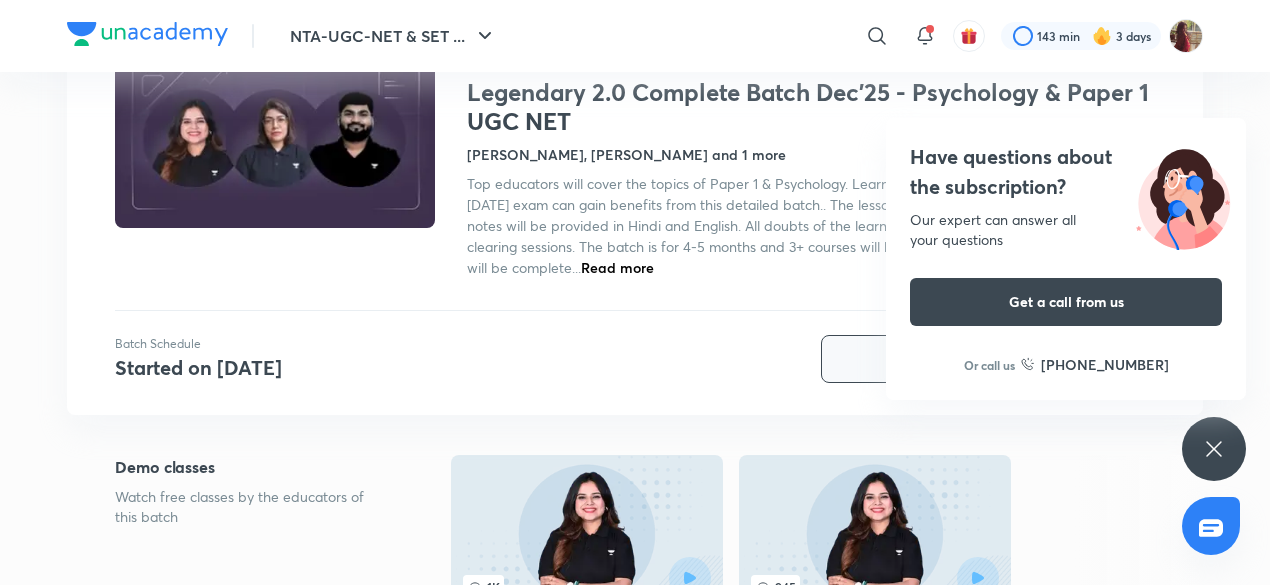 scroll, scrollTop: 158, scrollLeft: 0, axis: vertical 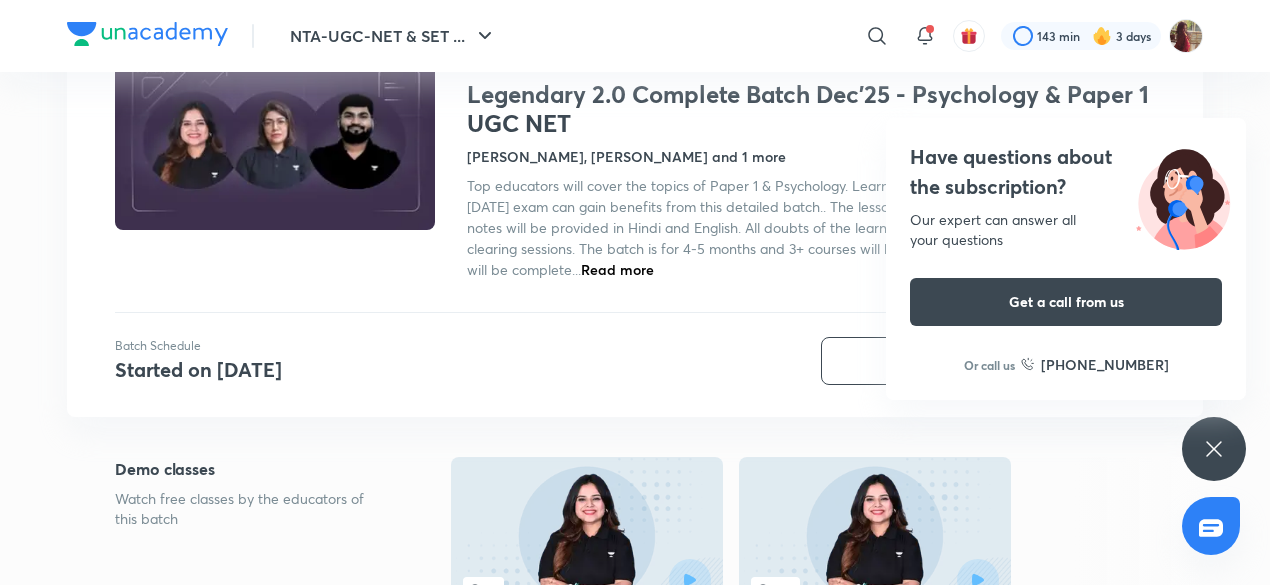 click on "Read more" at bounding box center (617, 269) 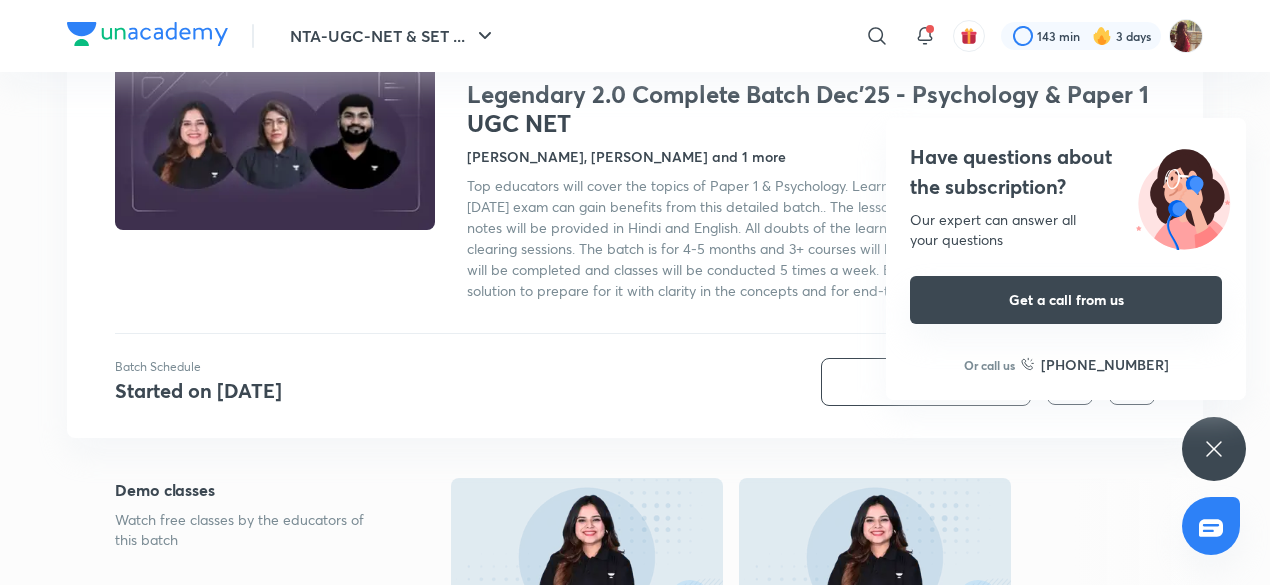 scroll, scrollTop: 0, scrollLeft: 0, axis: both 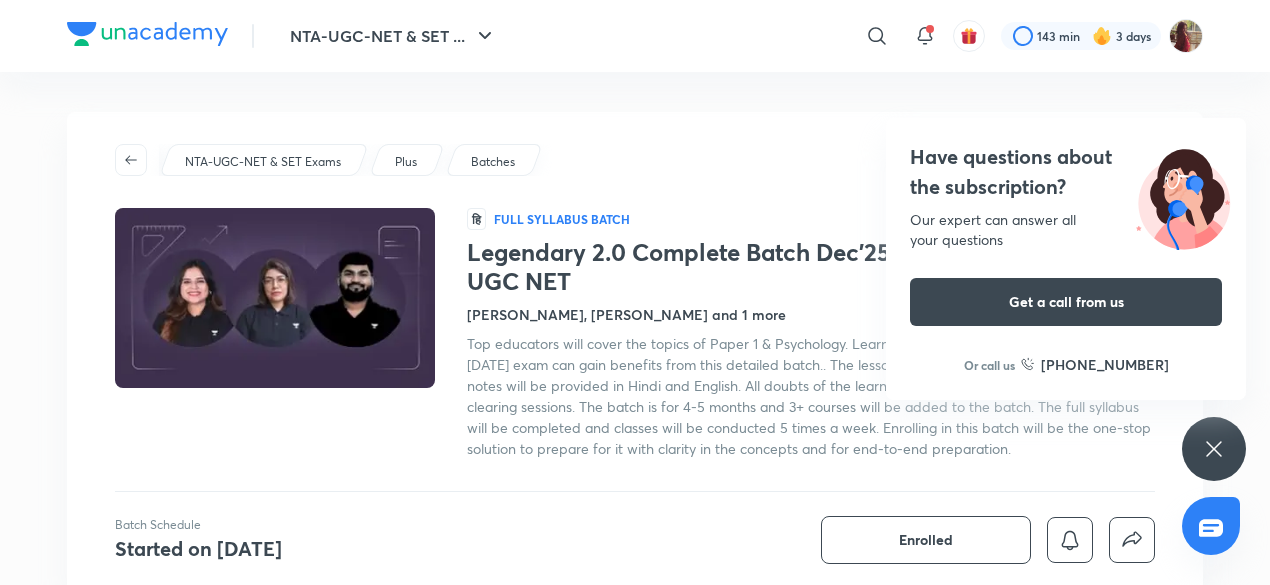 click on "Legendary 2.0 Complete Batch Dec'25 - Psychology & Paper 1 UGC NET" at bounding box center [811, 267] 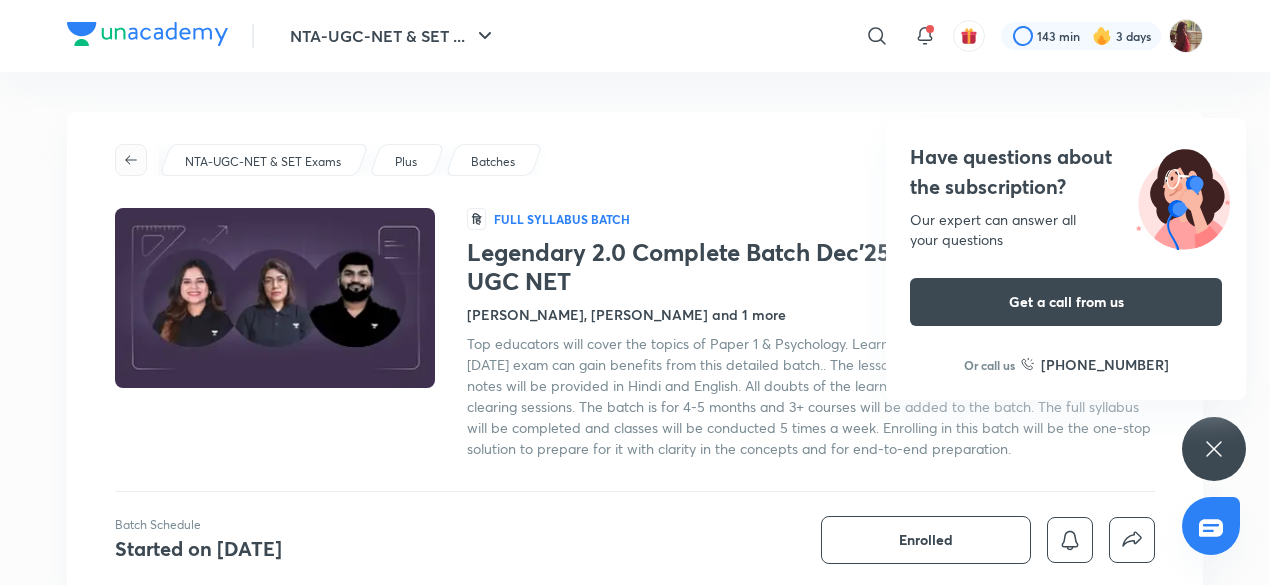 click 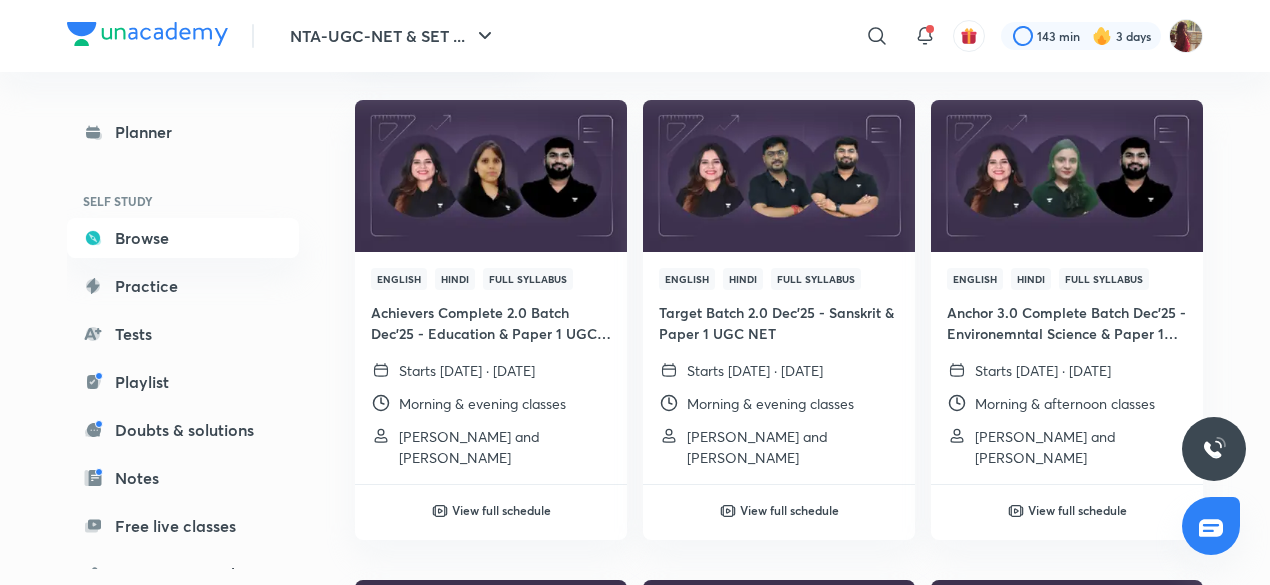 scroll, scrollTop: 0, scrollLeft: 0, axis: both 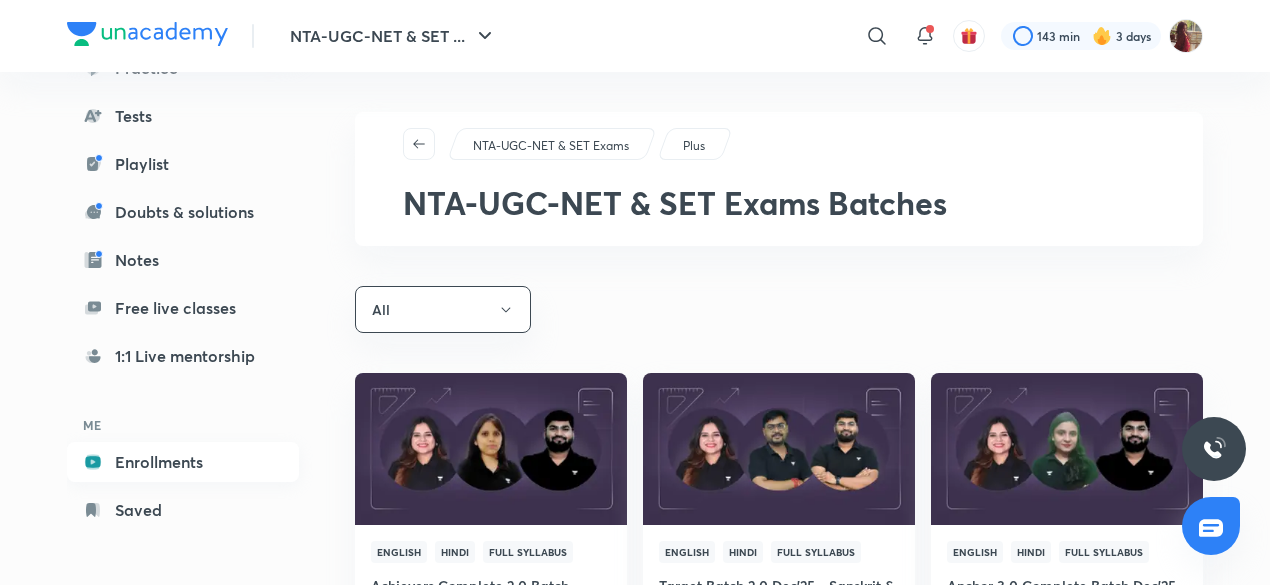 click on "Enrollments" at bounding box center [183, 462] 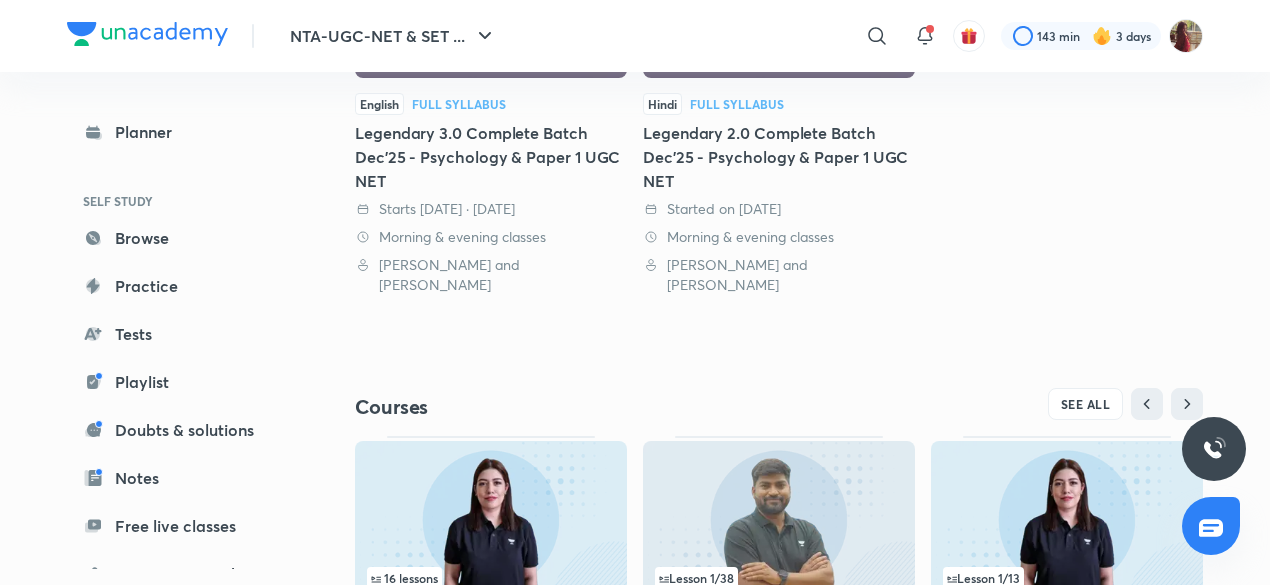 scroll, scrollTop: 818, scrollLeft: 0, axis: vertical 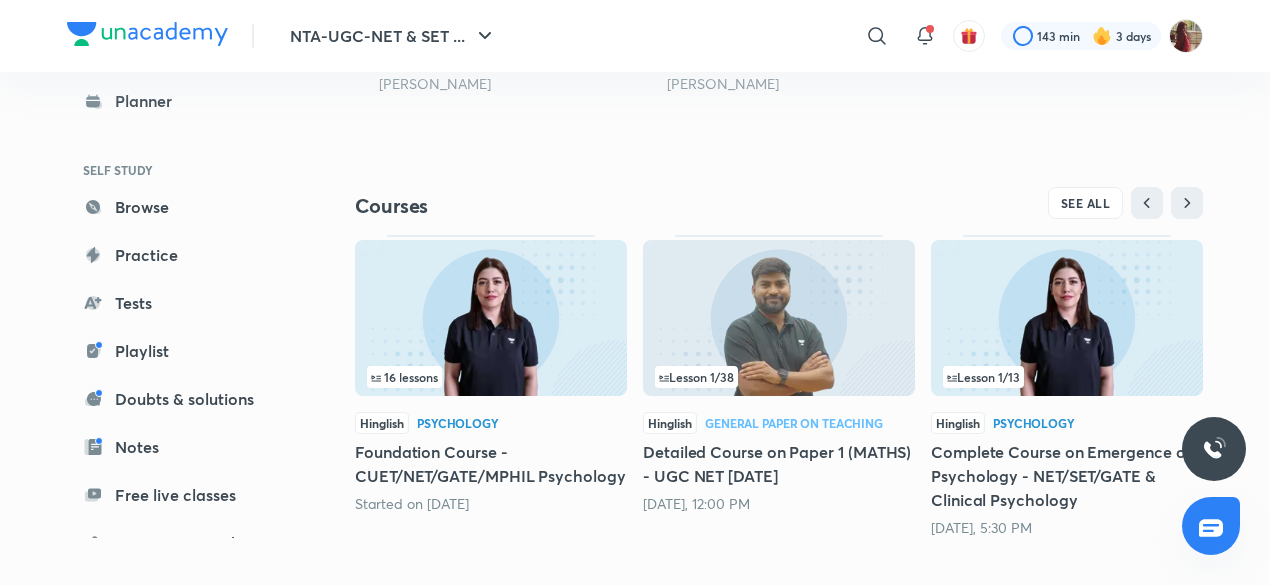 click on "16   lessons" at bounding box center [404, 377] 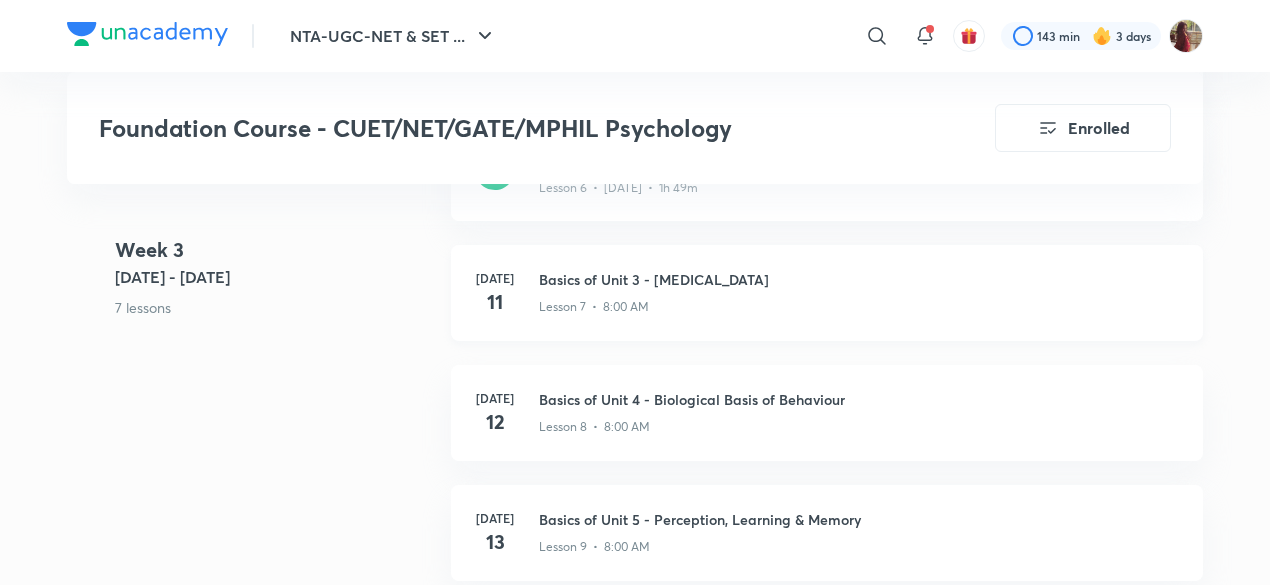 scroll, scrollTop: 1971, scrollLeft: 0, axis: vertical 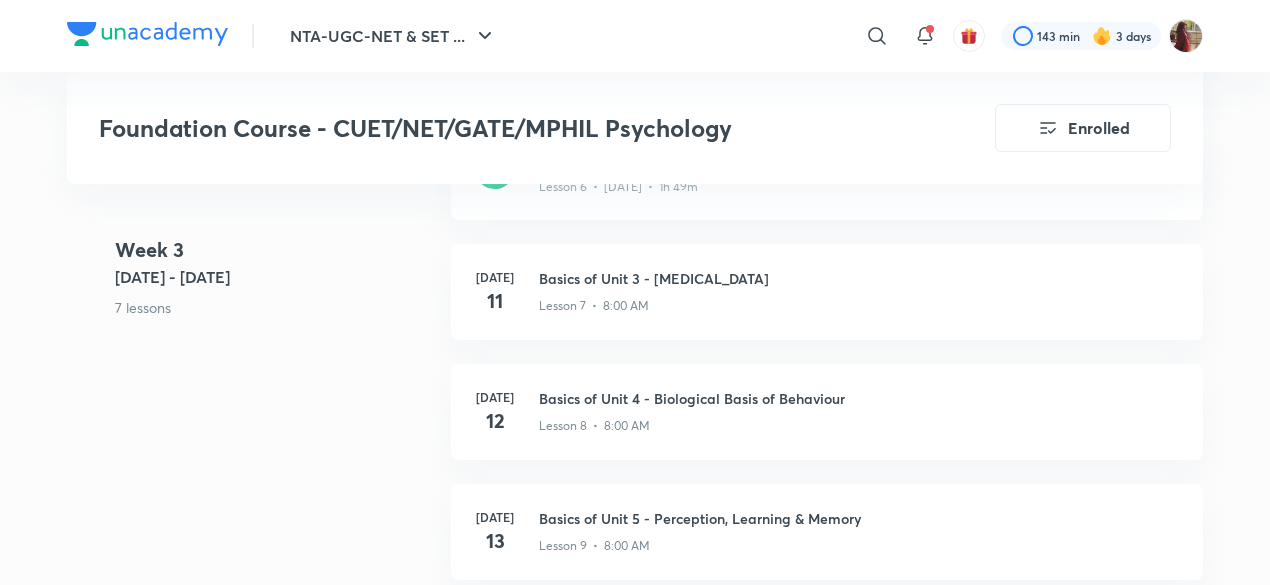 drag, startPoint x: 708, startPoint y: 301, endPoint x: 298, endPoint y: 371, distance: 415.93268 